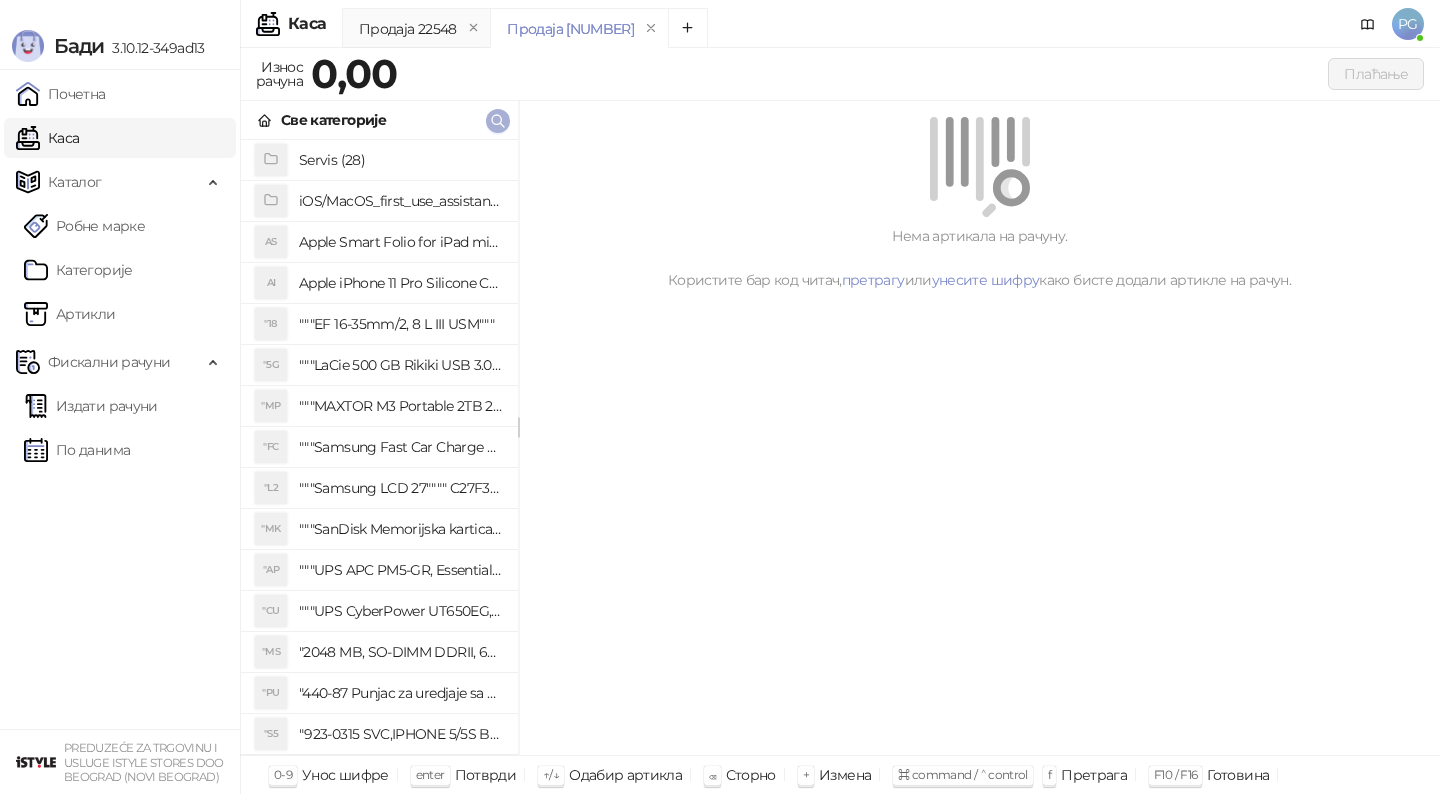 scroll, scrollTop: 0, scrollLeft: 0, axis: both 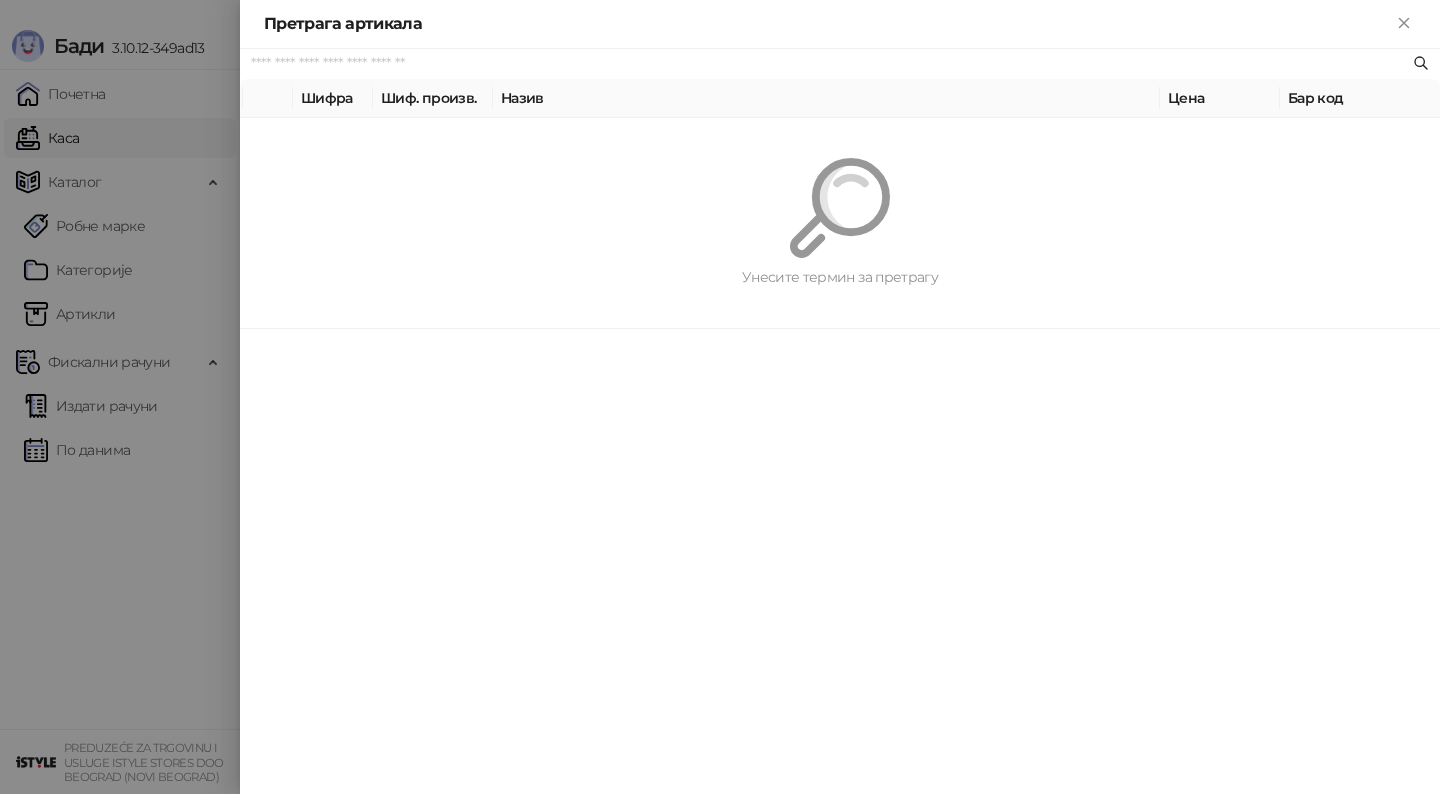 paste on "*********" 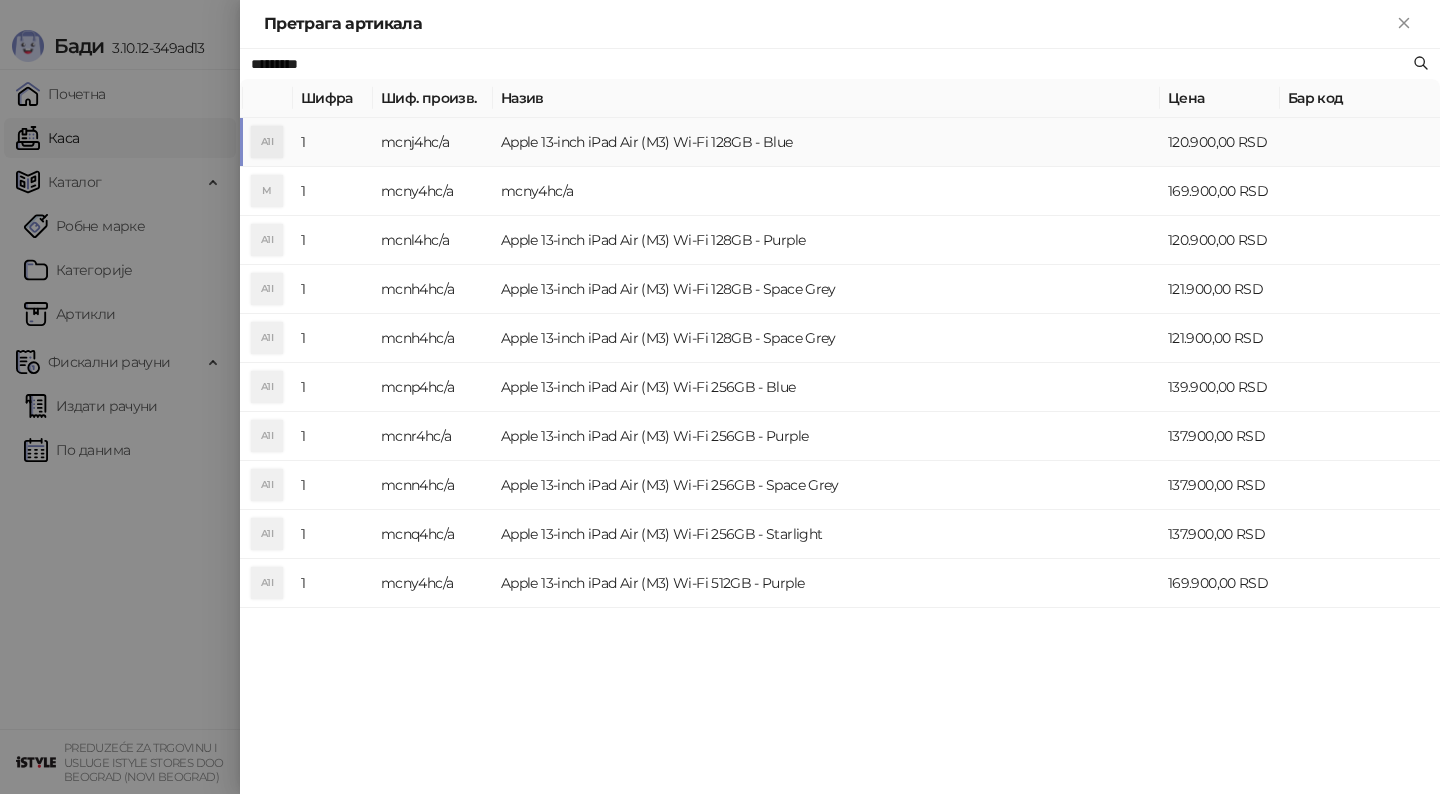 click on "Apple 13-inch iPad Air (M3) Wi-Fi 128GB - Blue" at bounding box center (826, 142) 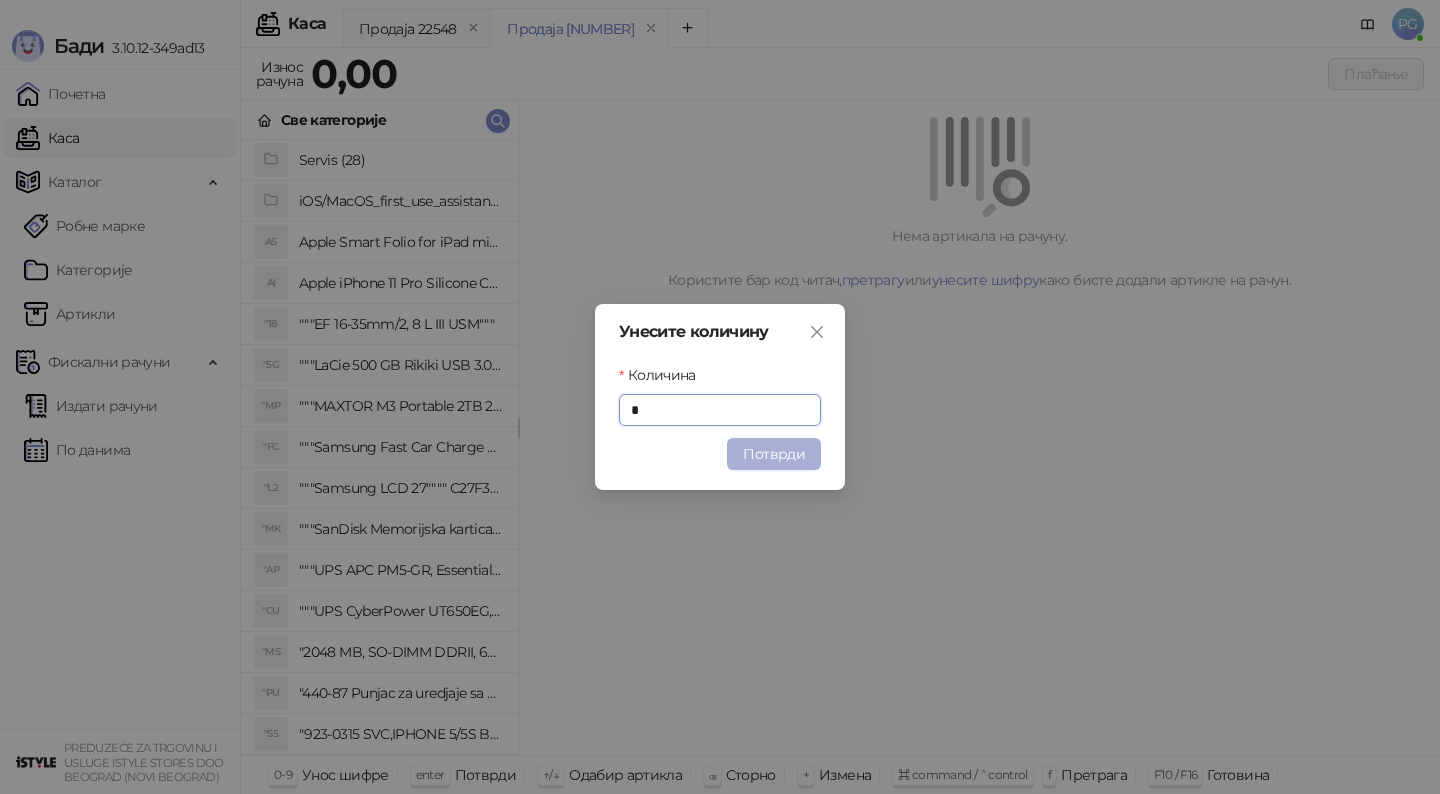 click on "Потврди" at bounding box center (774, 454) 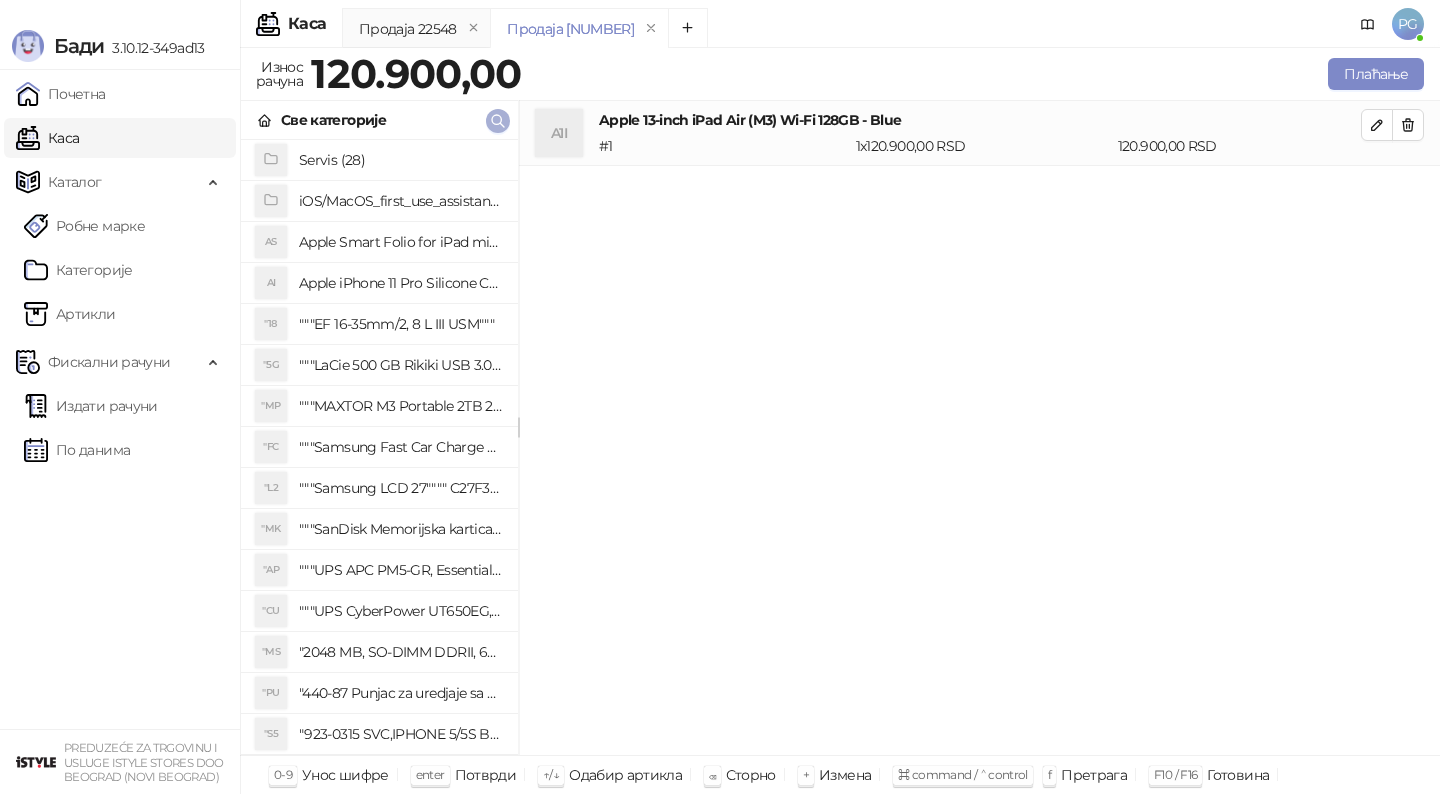 click 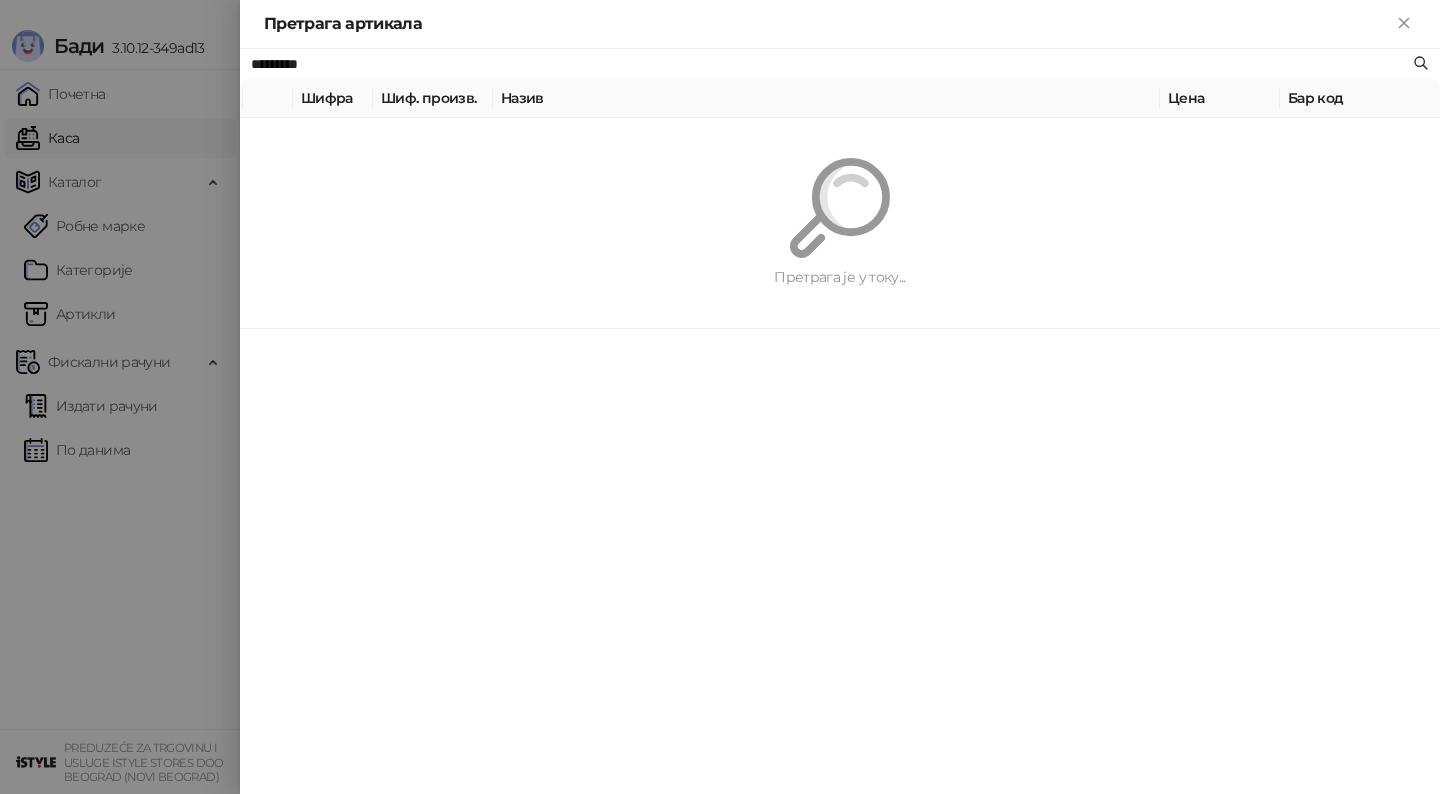paste 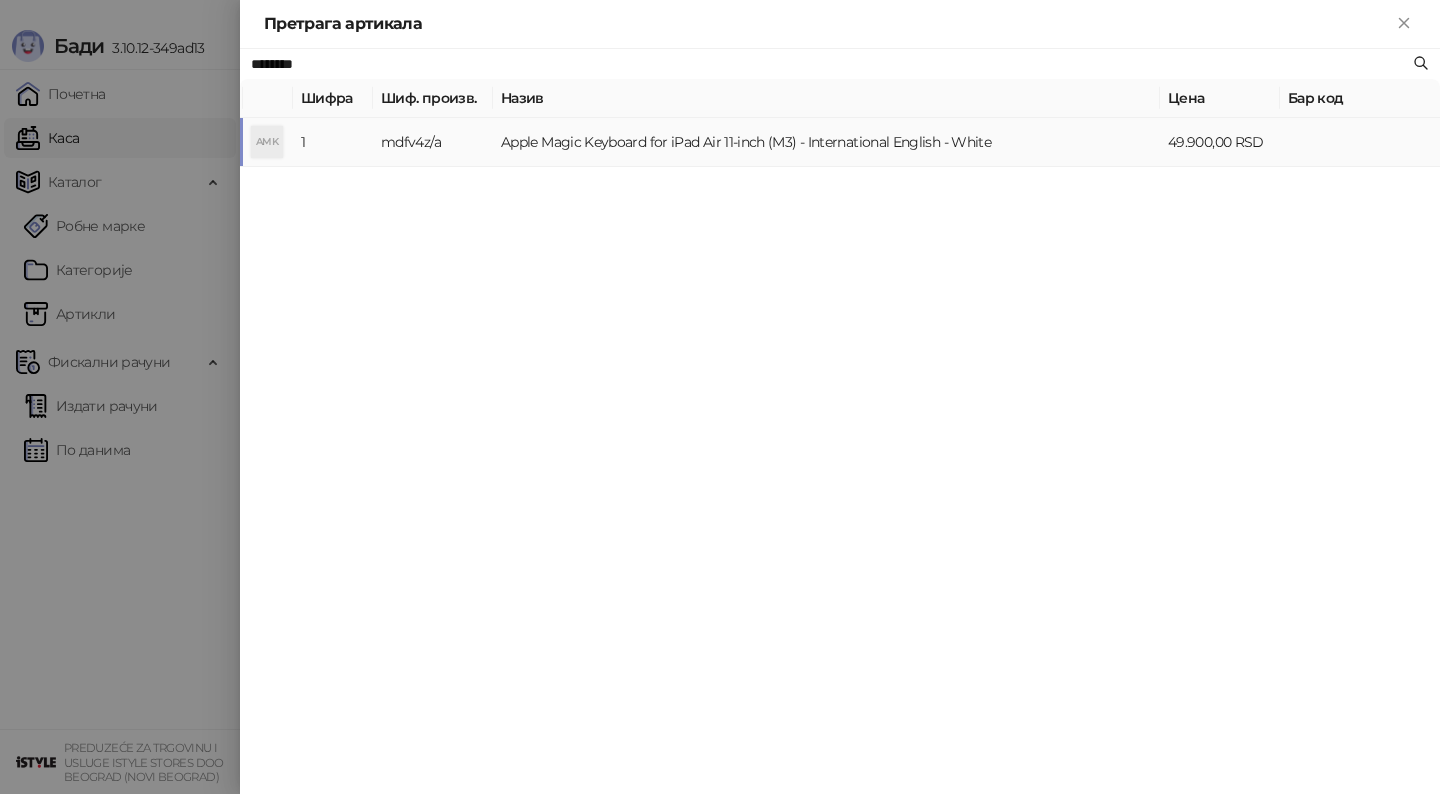 click on "Apple Magic Keyboard for iPad Air 11-inch (M3) - International English - White" at bounding box center (826, 142) 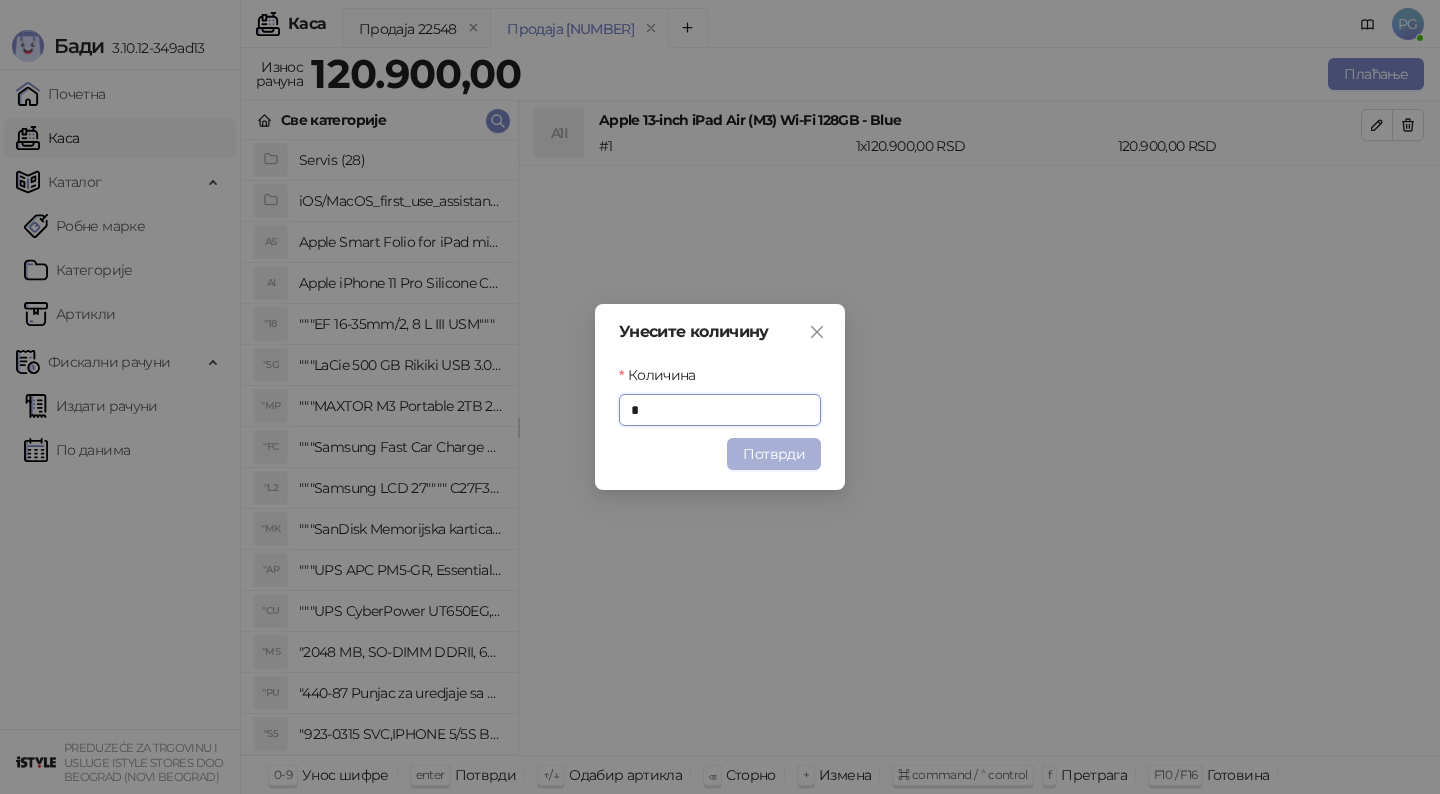 click on "Потврди" at bounding box center [774, 454] 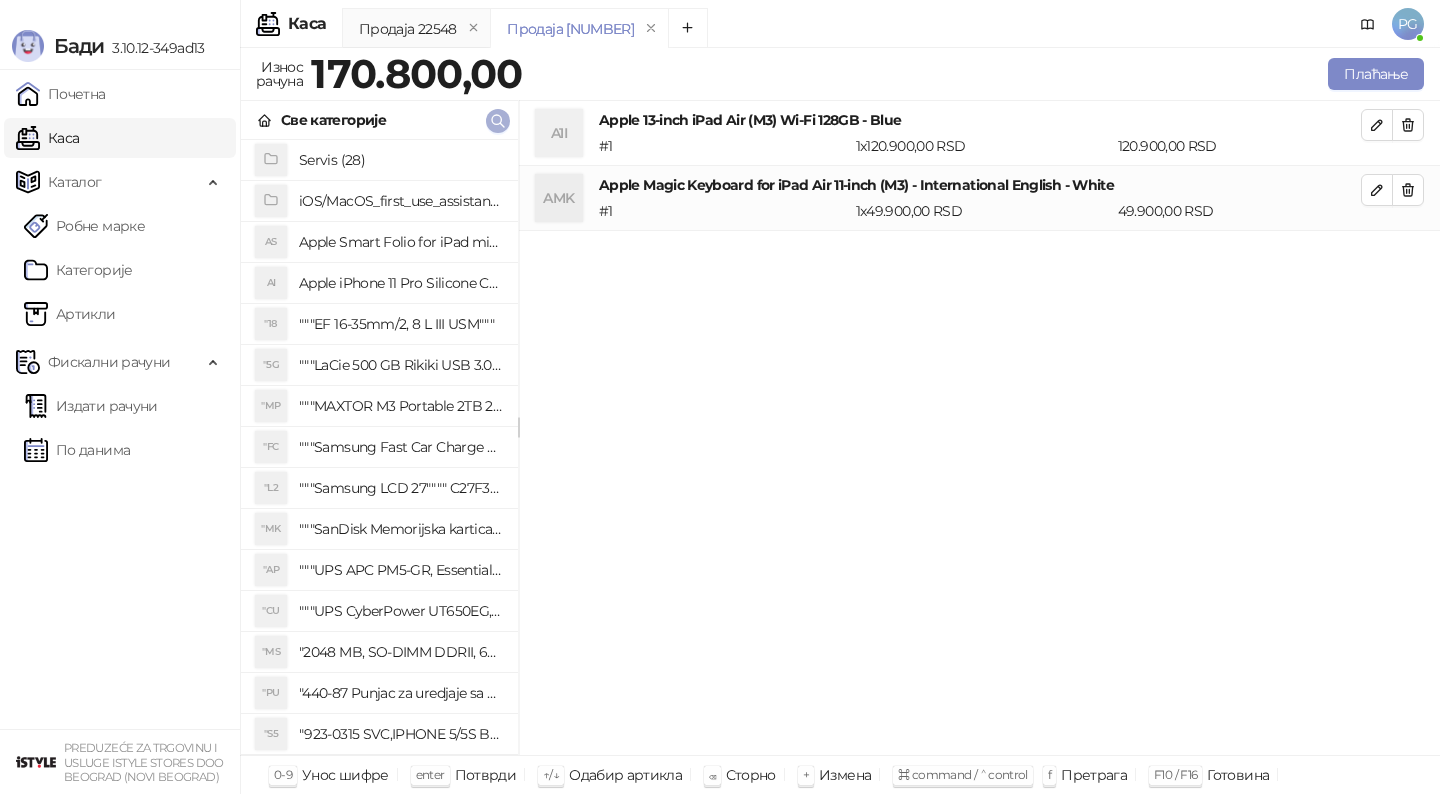 click at bounding box center (498, 120) 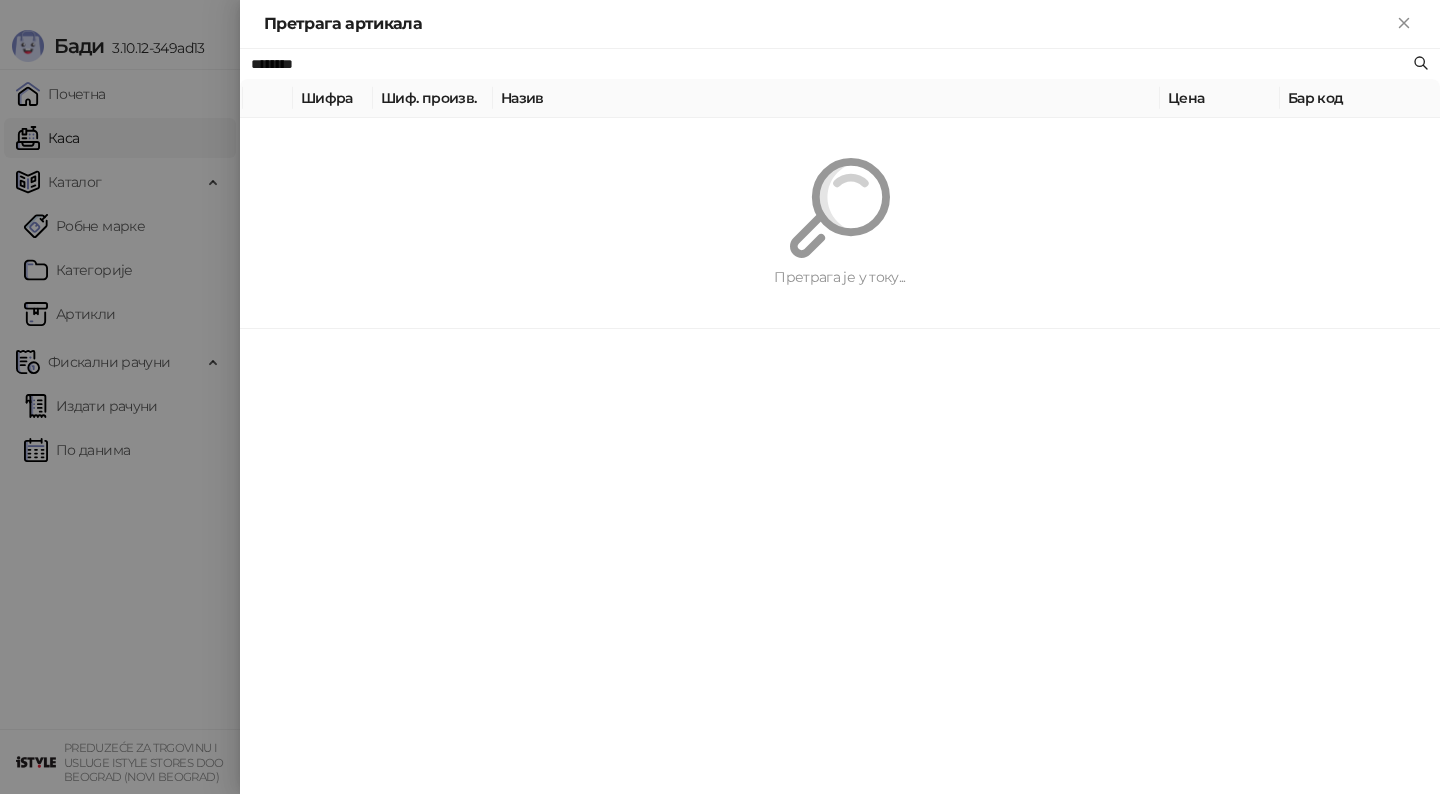 paste on "*" 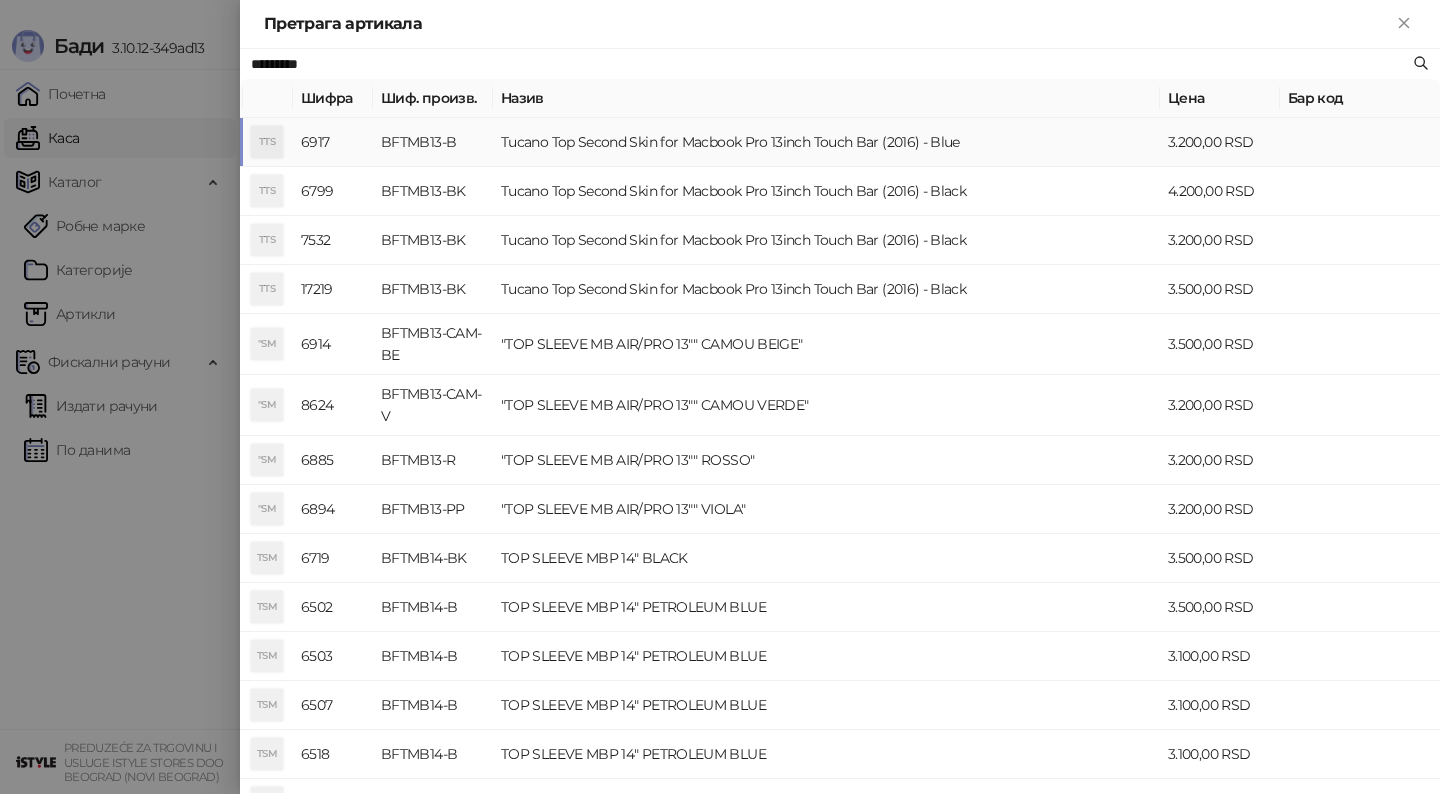 type on "*********" 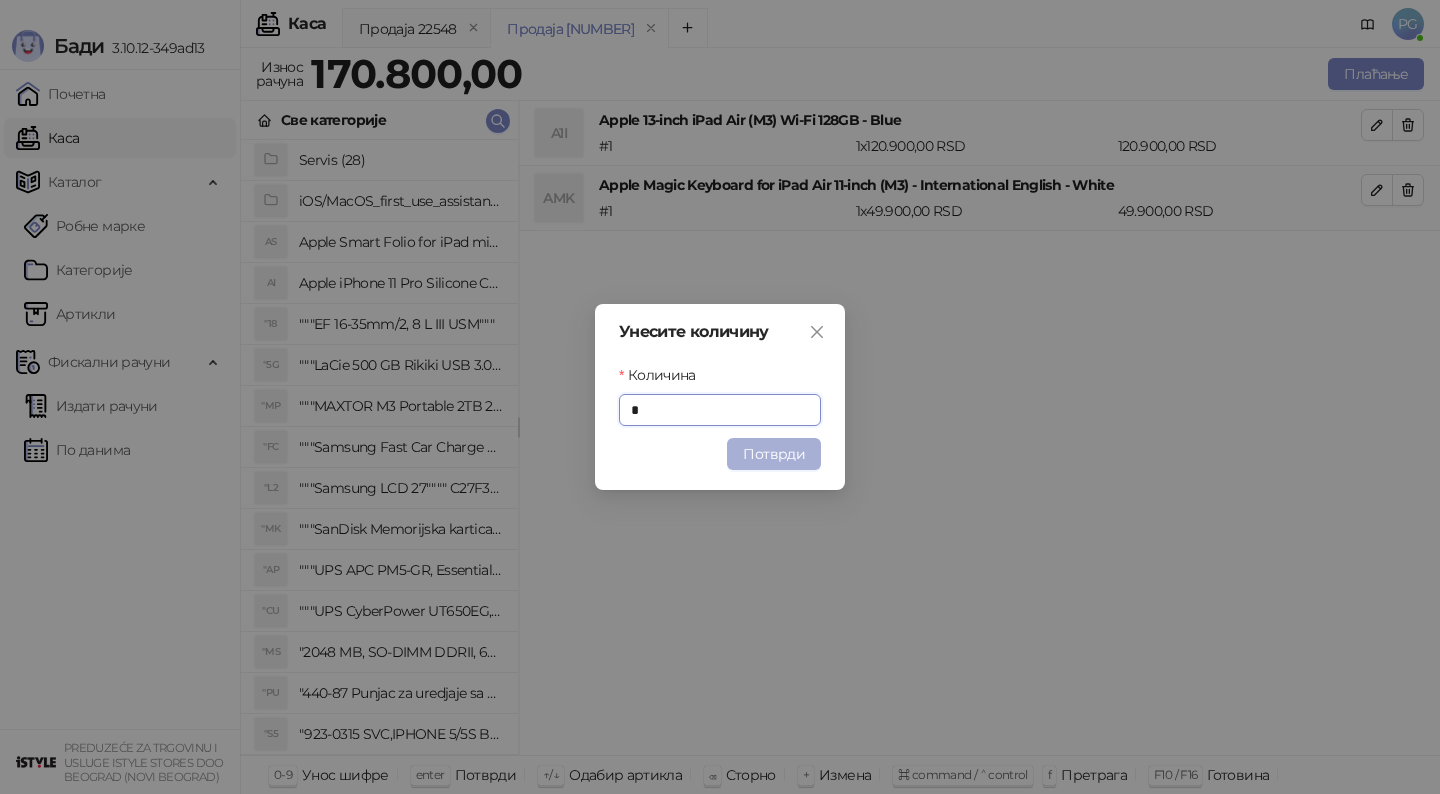 click on "Потврди" at bounding box center (774, 454) 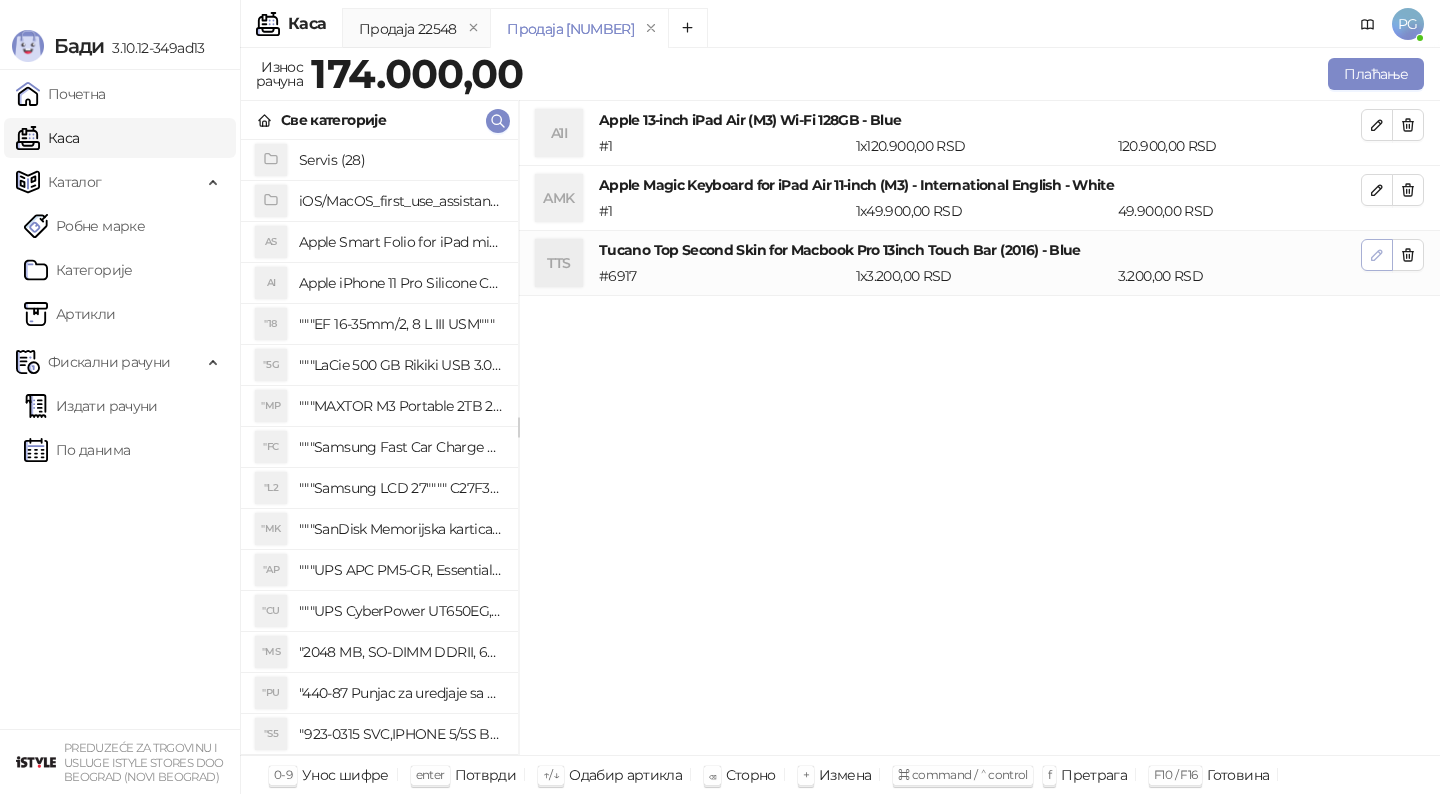 click 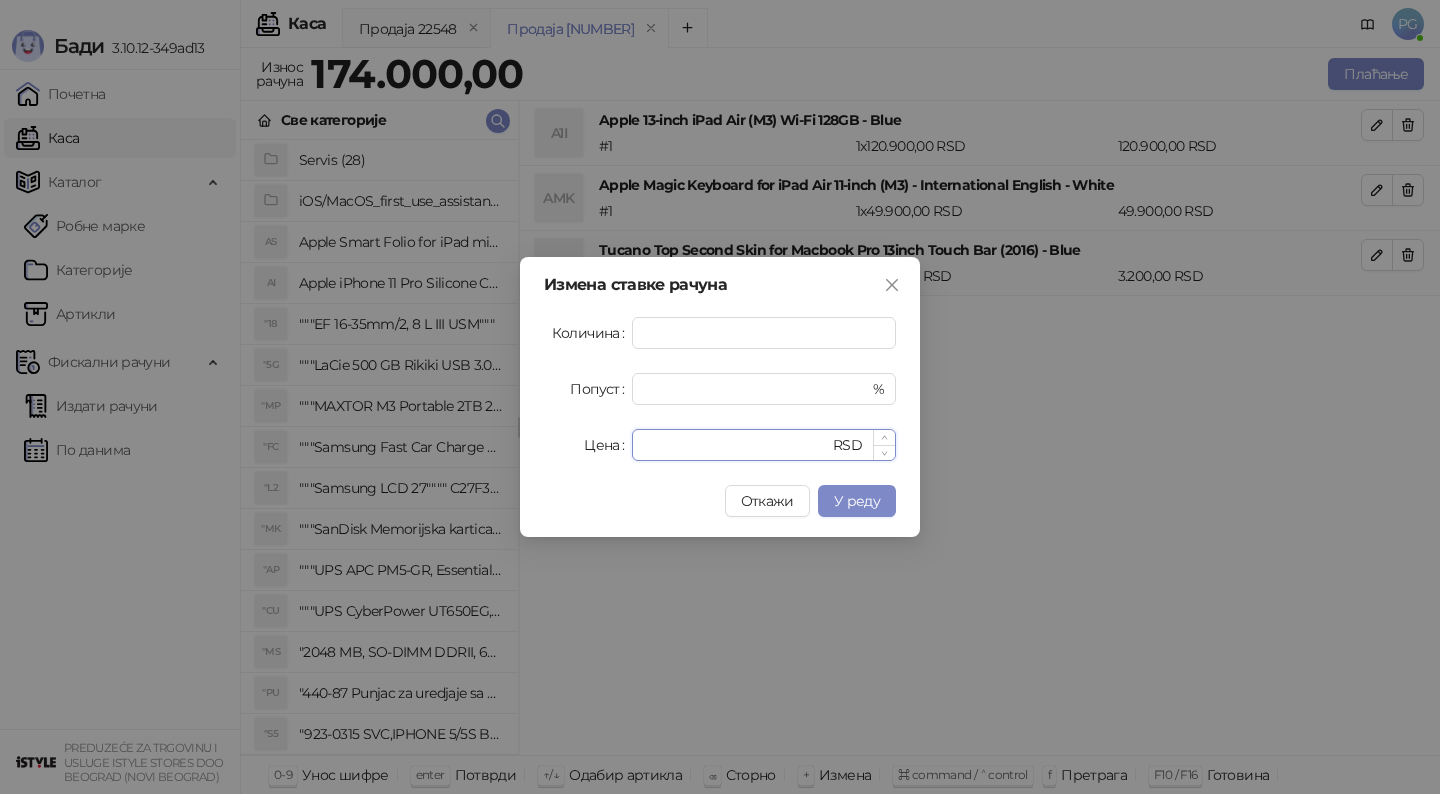 click on "****" at bounding box center [736, 445] 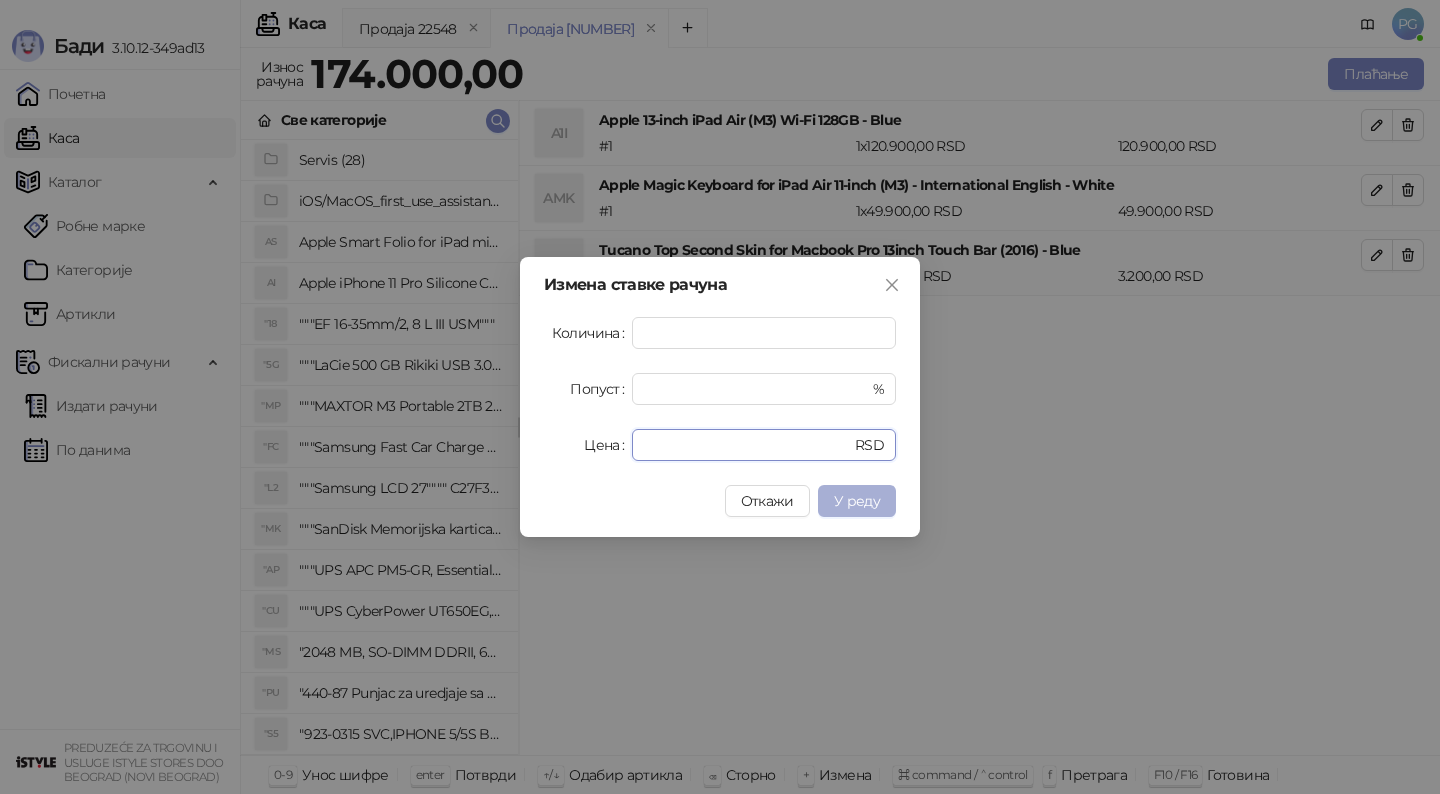 type on "****" 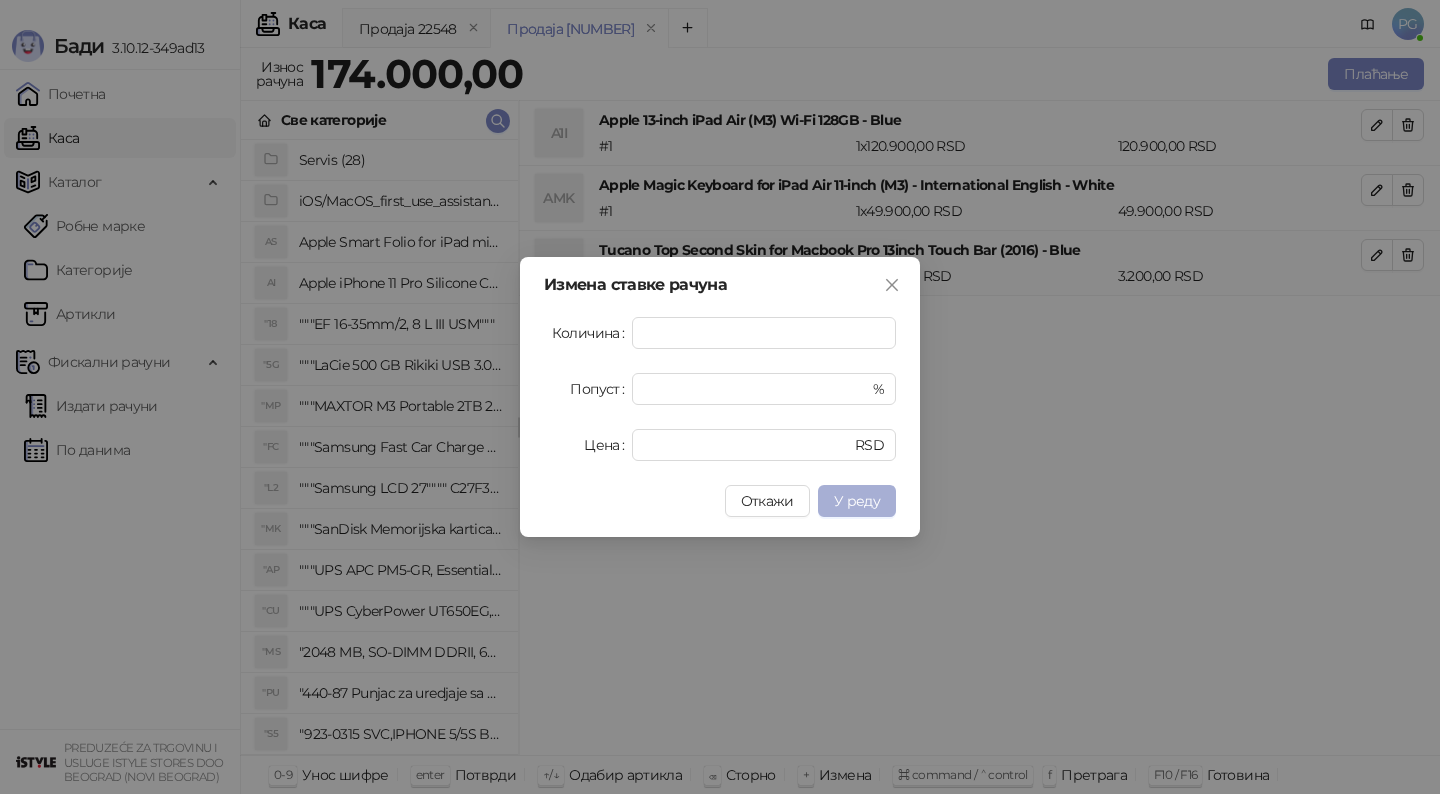click on "У реду" at bounding box center [857, 501] 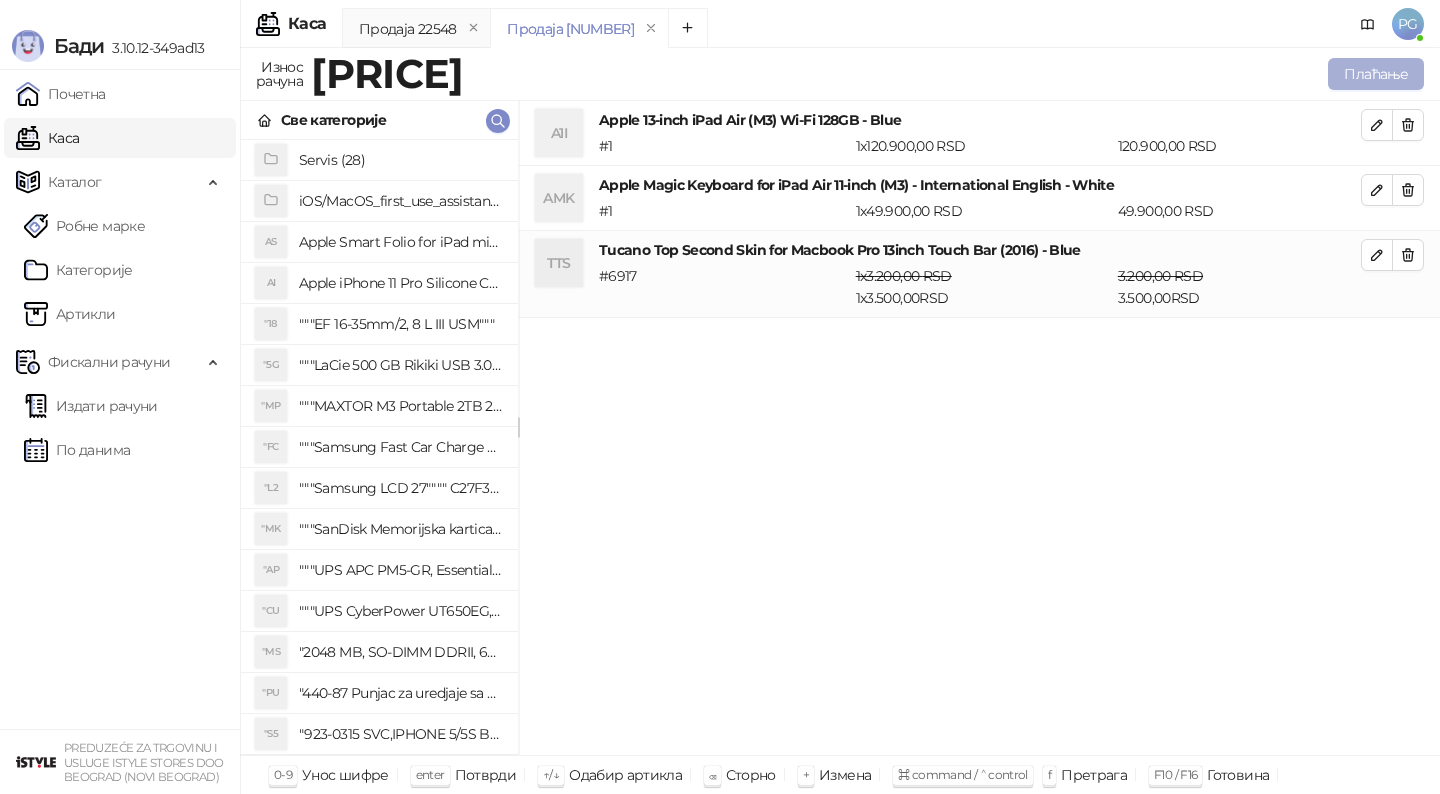 click on "Плаћање" at bounding box center (1376, 74) 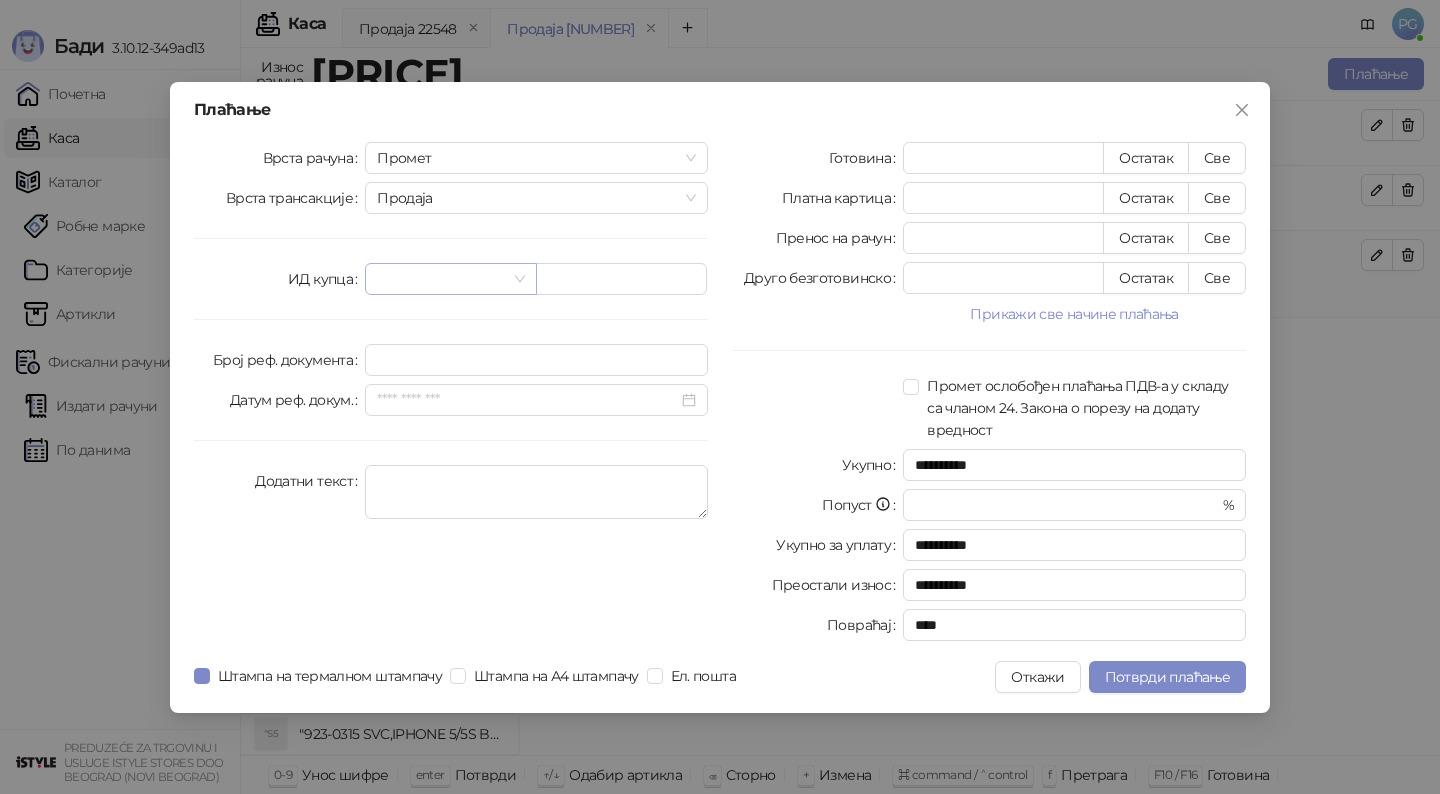 click at bounding box center [441, 279] 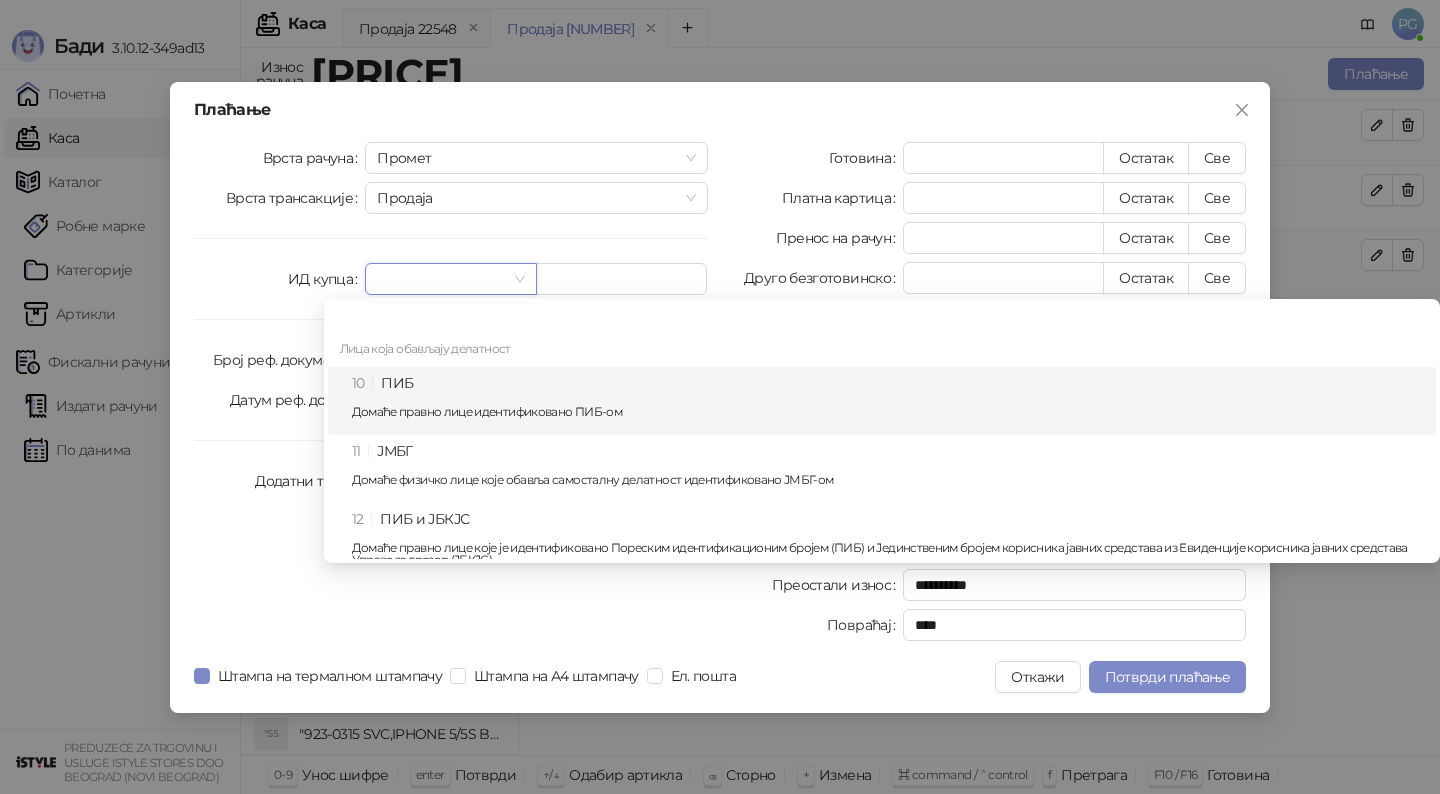 click on "10 ПИБ Домаће правно лице идентификовано ПИБ-ом" at bounding box center (888, 401) 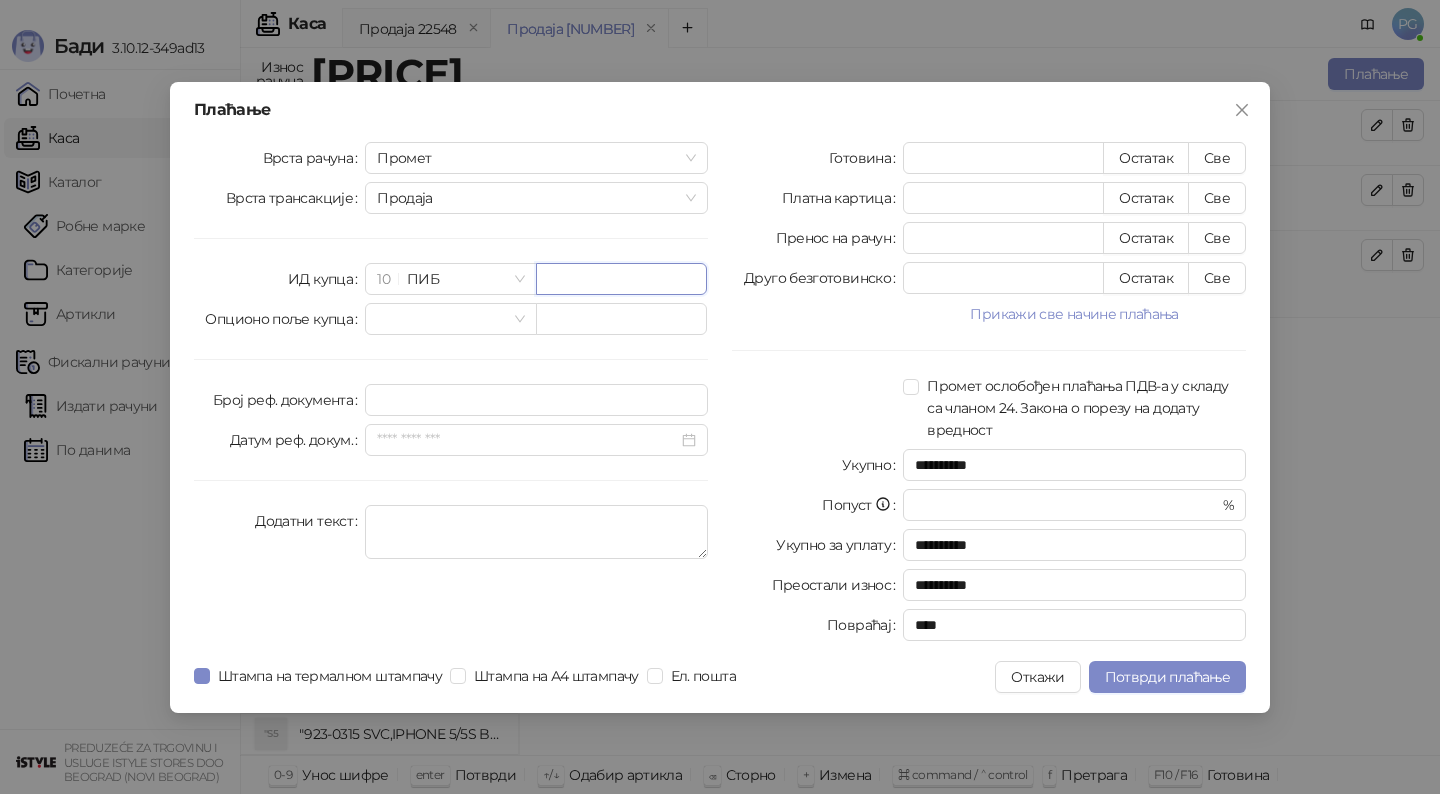 paste on "*********" 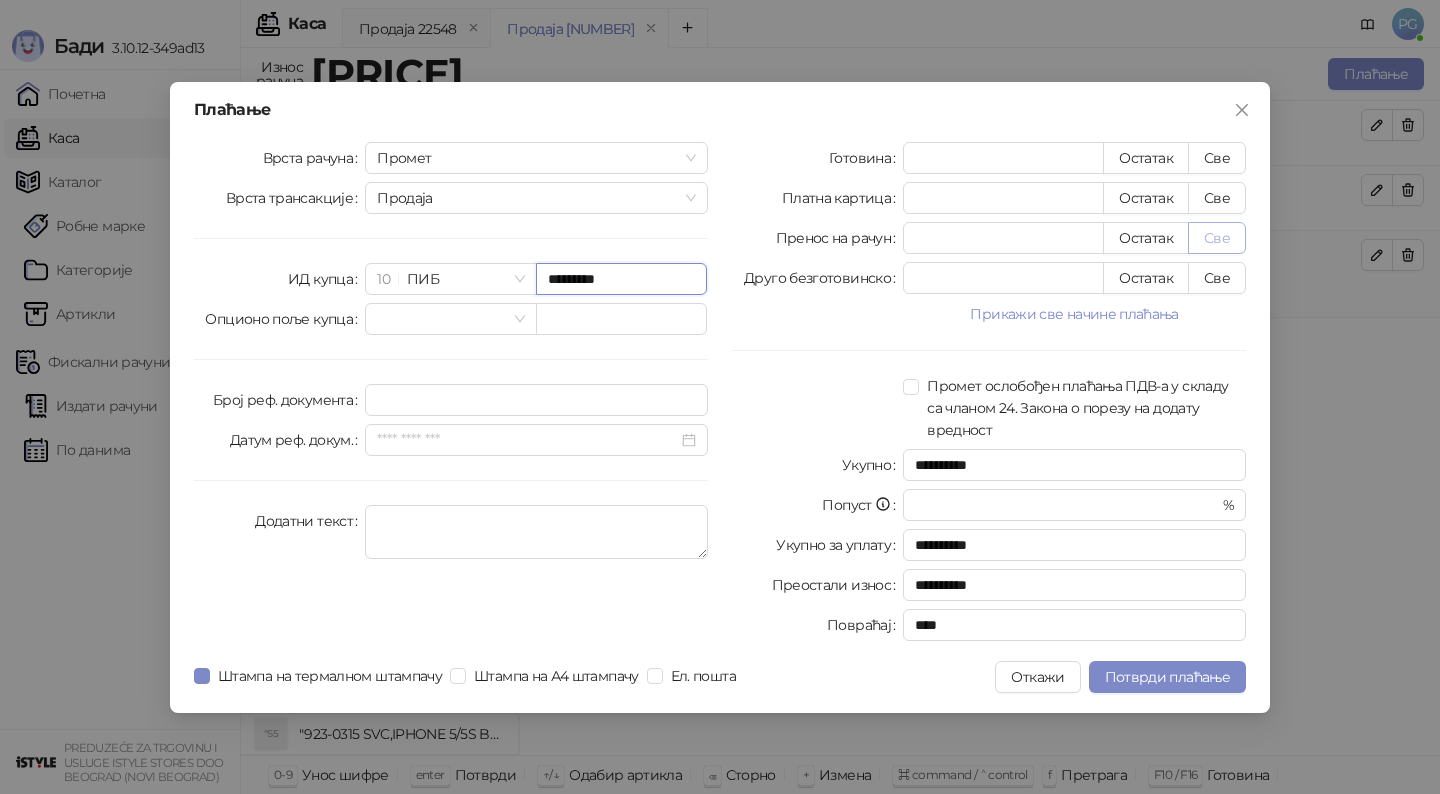 type on "*********" 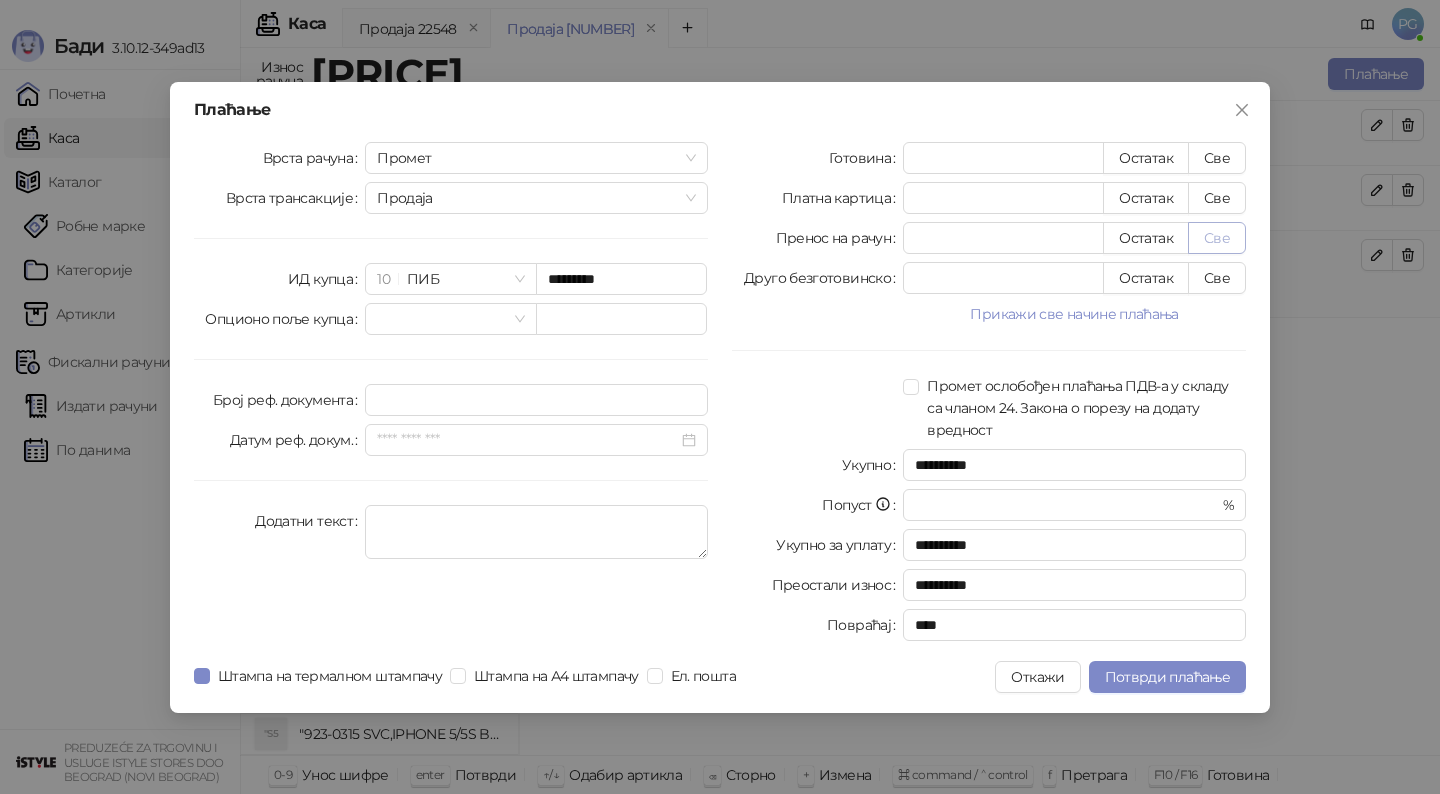 click on "Све" at bounding box center (1217, 238) 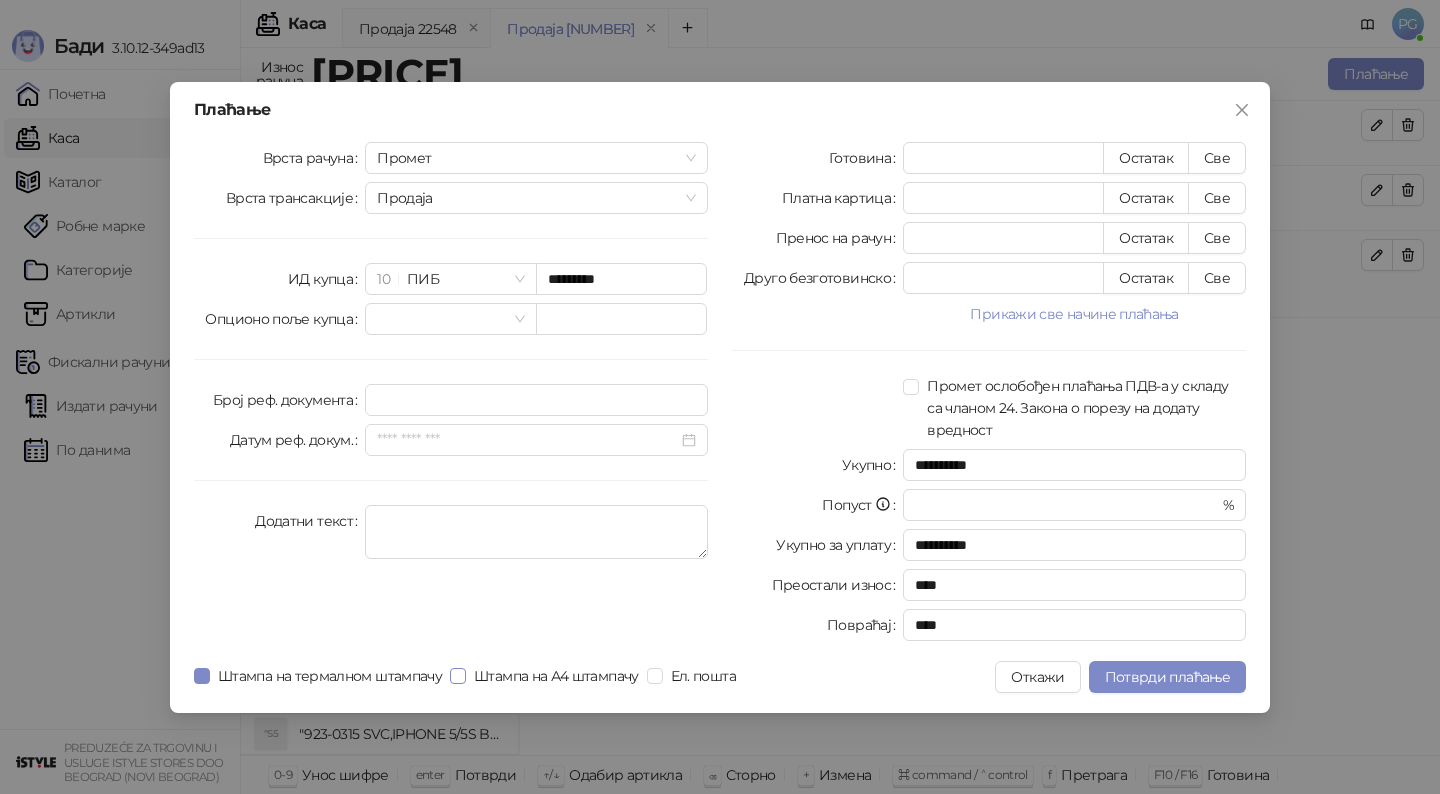 click on "Штампа на А4 штампачу" at bounding box center [556, 676] 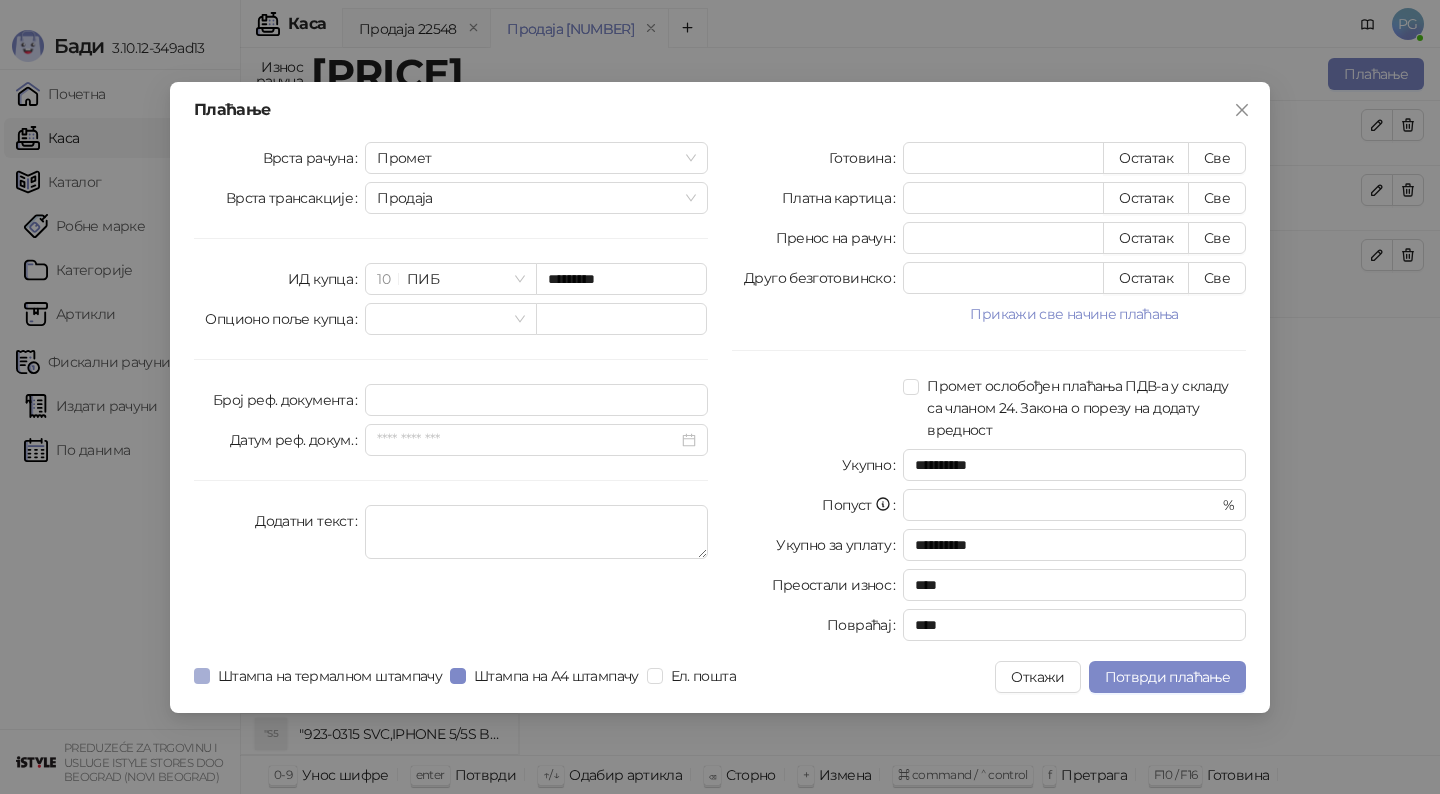 click on "Штампа на термалном штампачу" at bounding box center (330, 676) 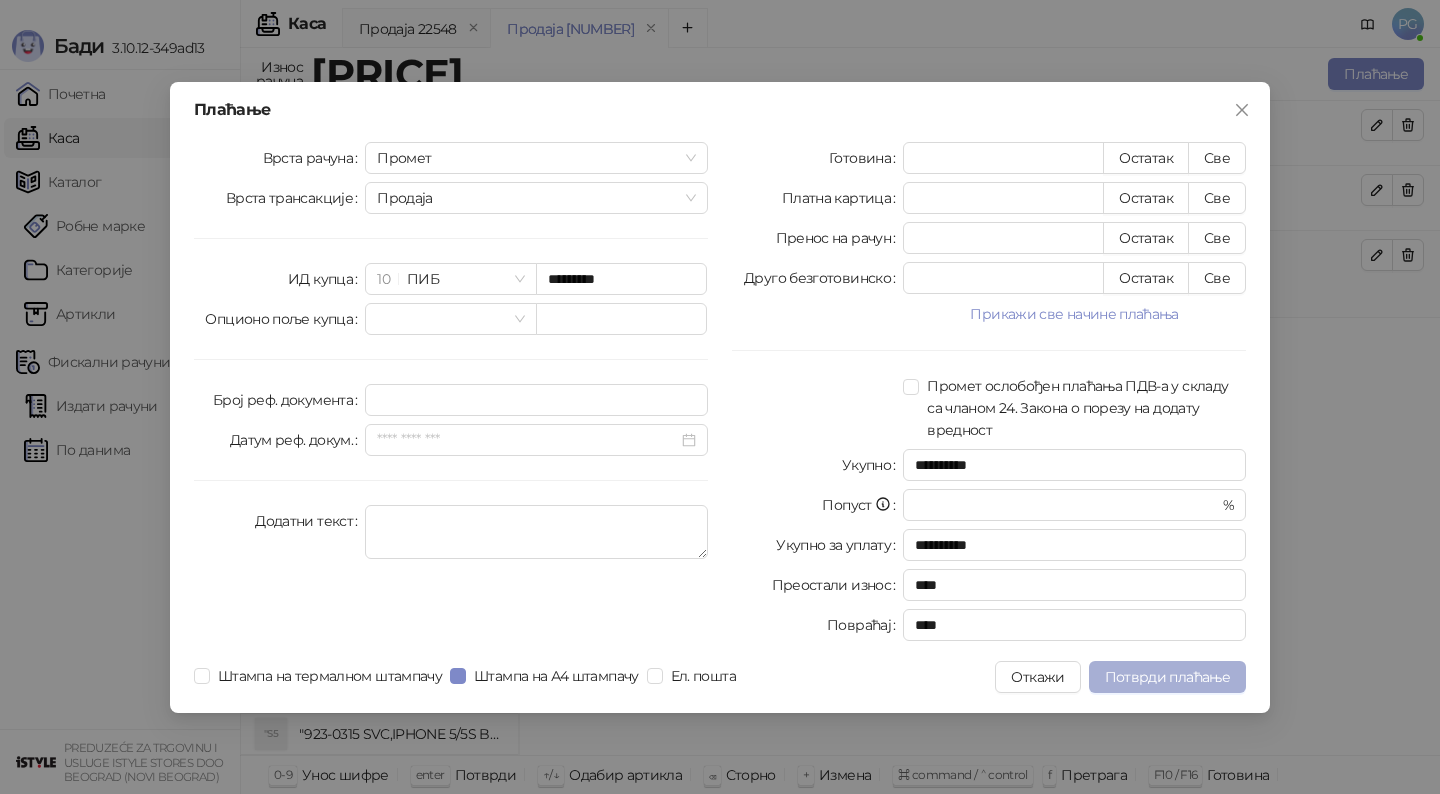 click on "Потврди плаћање" at bounding box center (1167, 677) 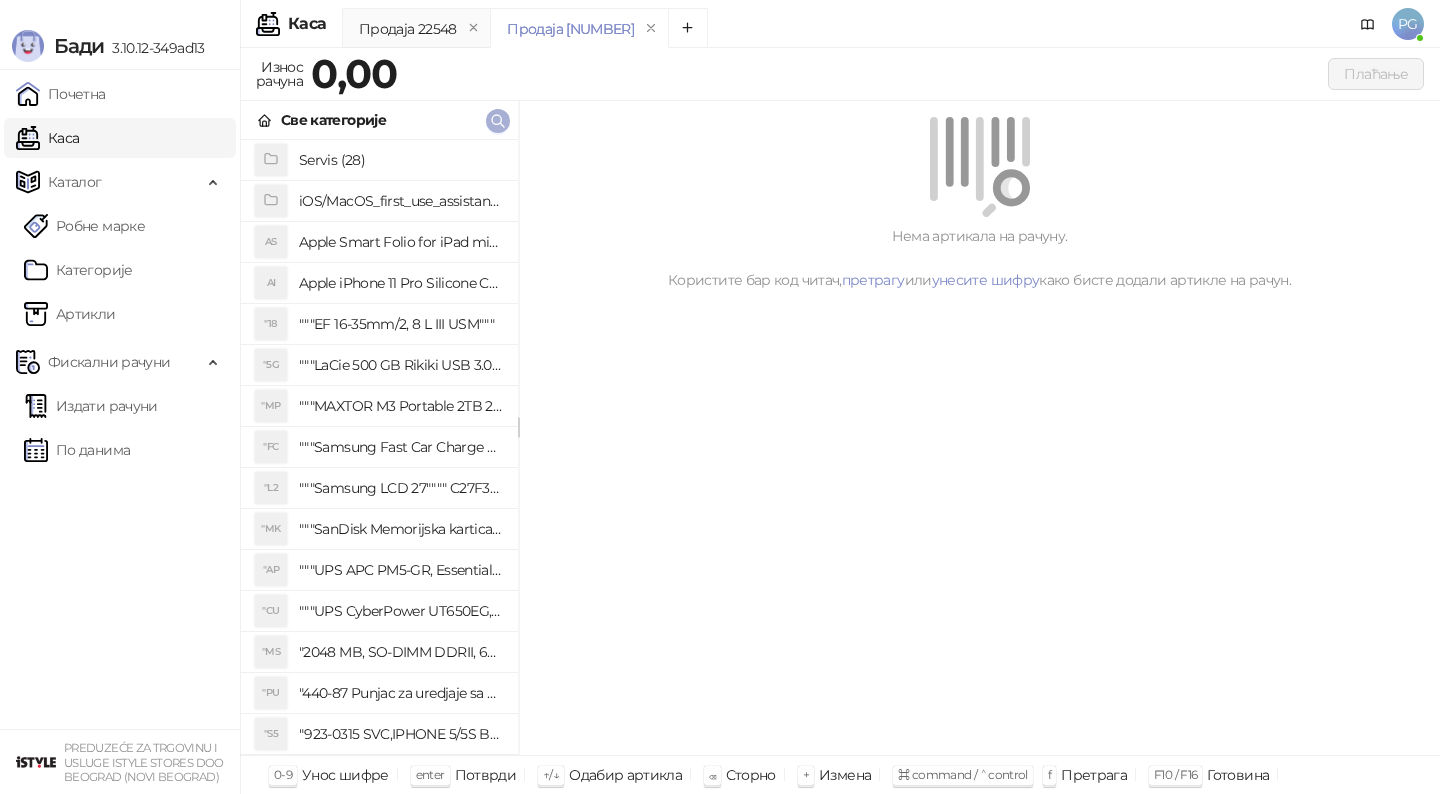 click 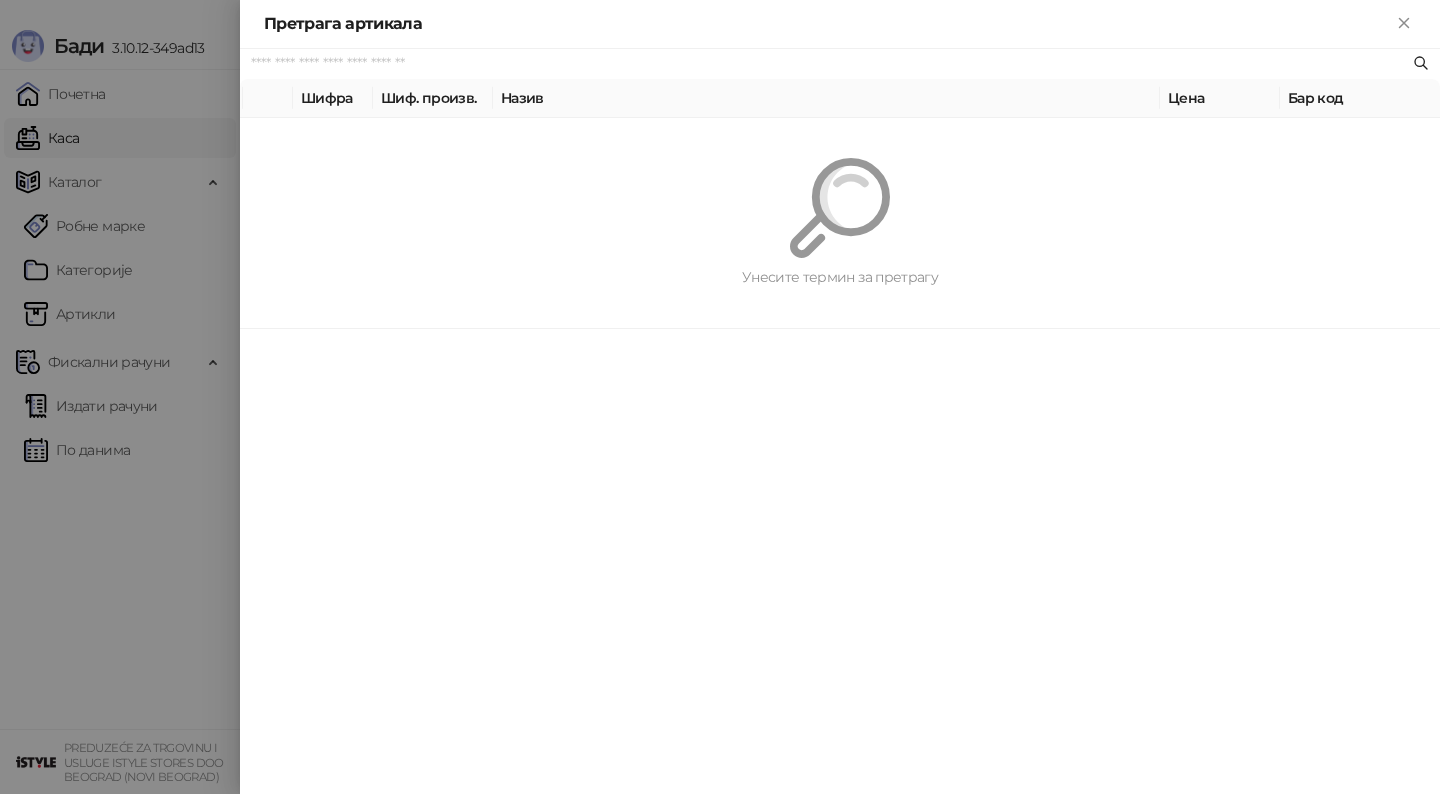 paste on "*********" 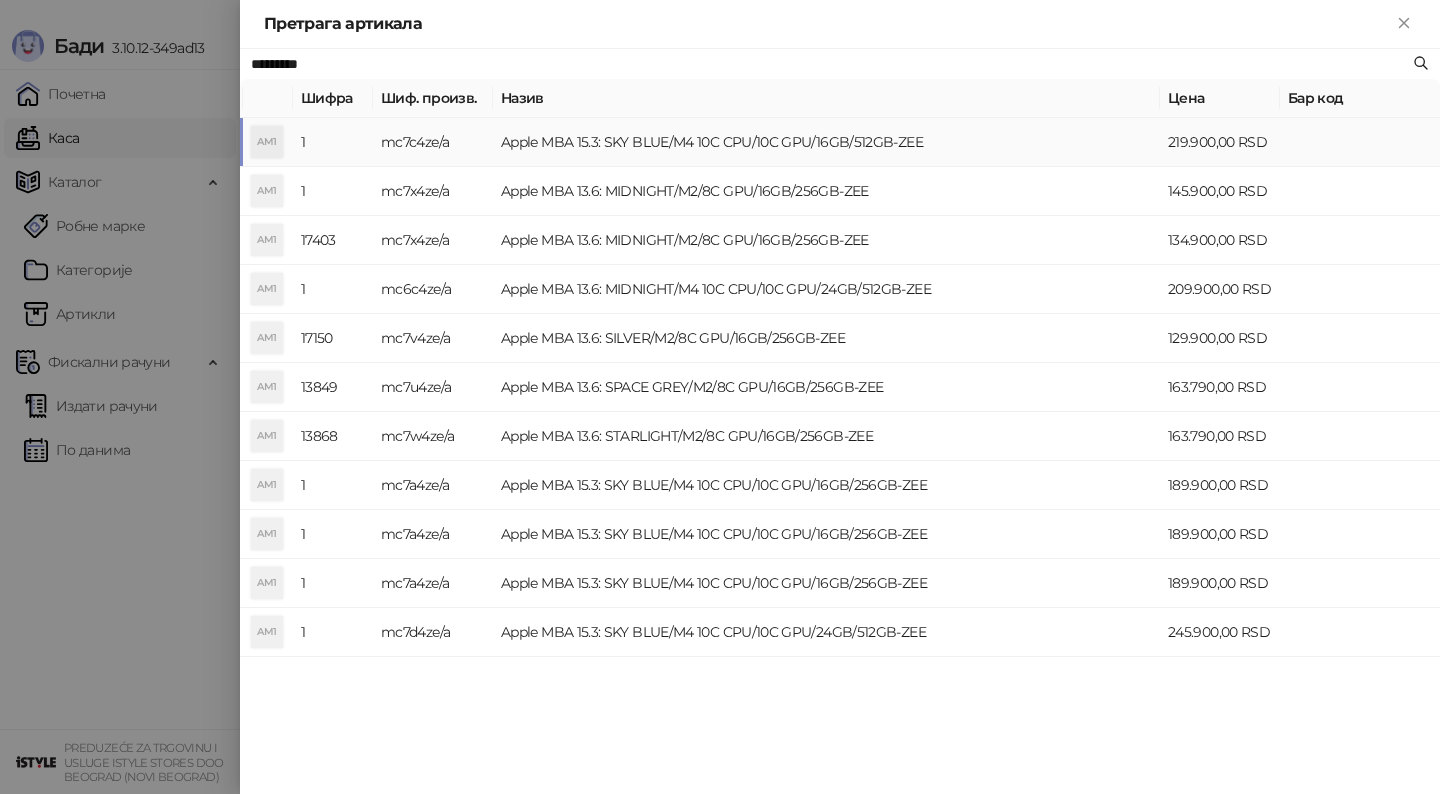 type on "*********" 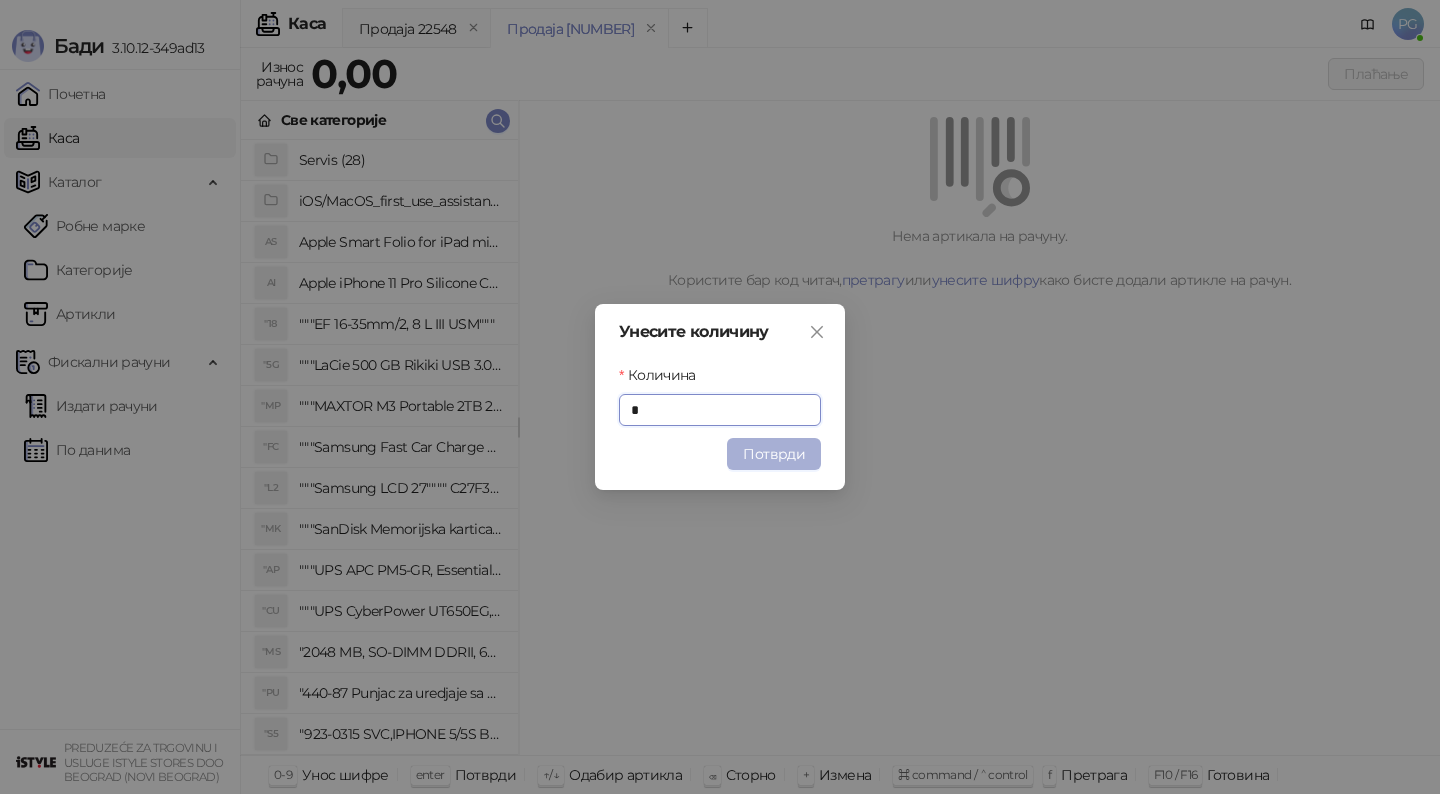 click on "Потврди" at bounding box center (774, 454) 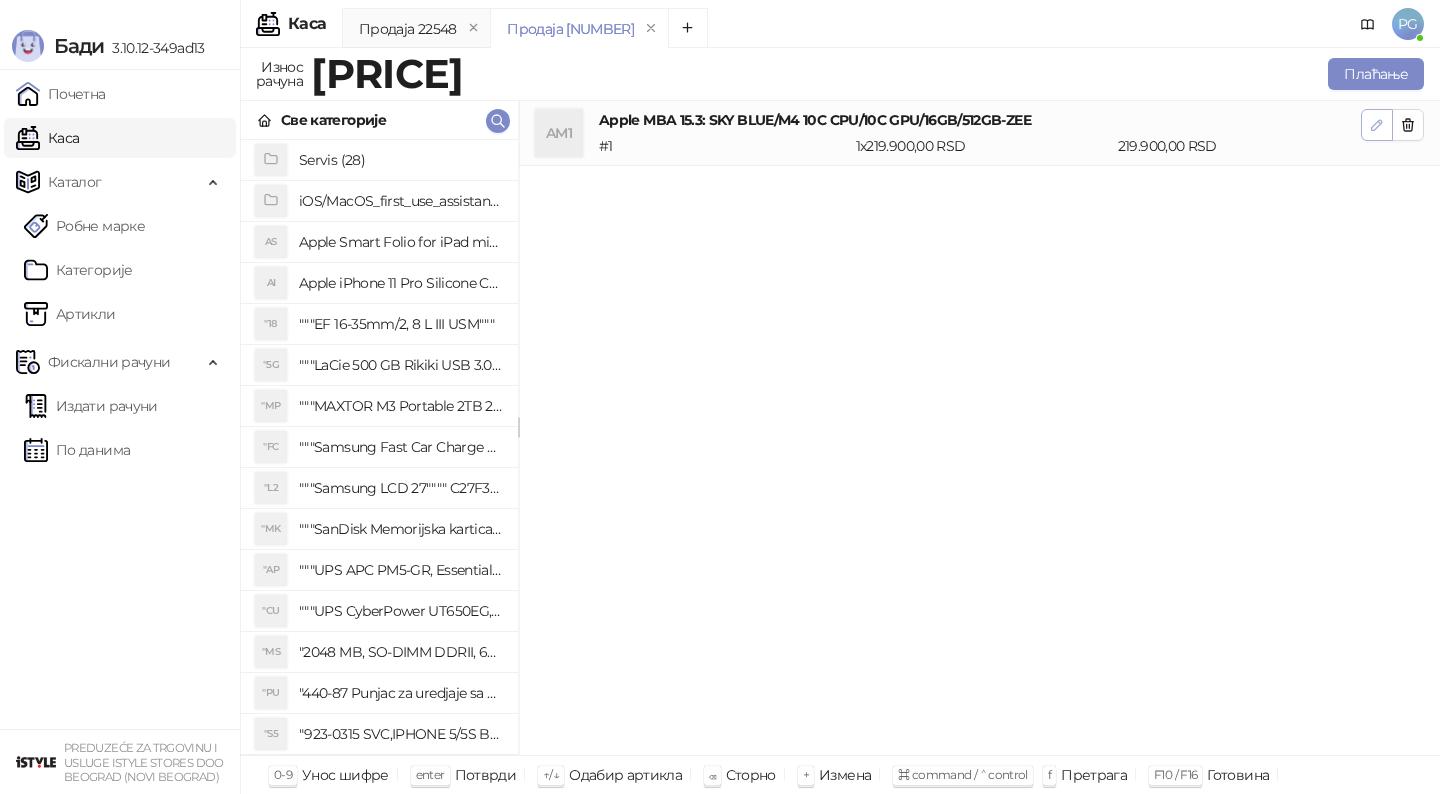 click 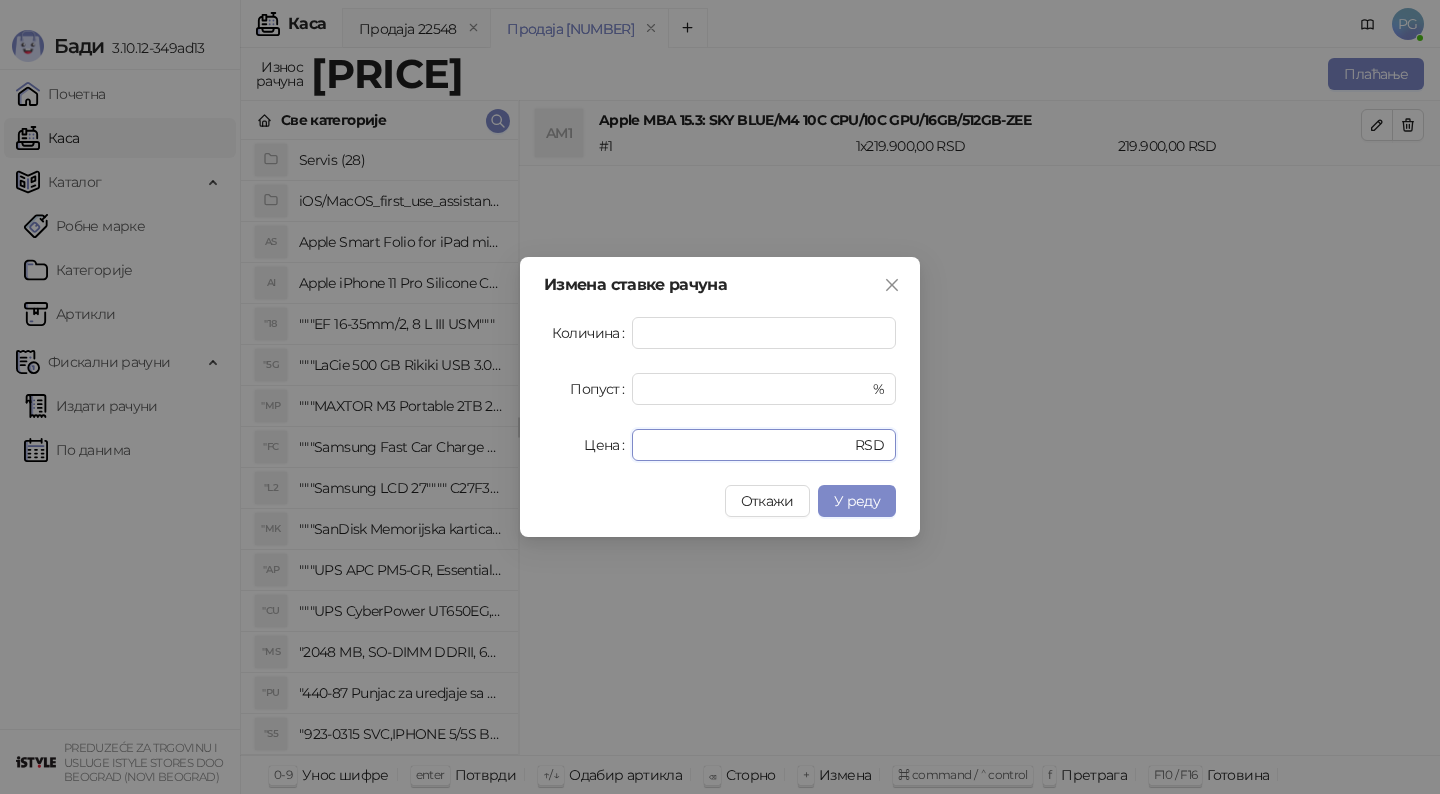 drag, startPoint x: 704, startPoint y: 438, endPoint x: 505, endPoint y: 438, distance: 199 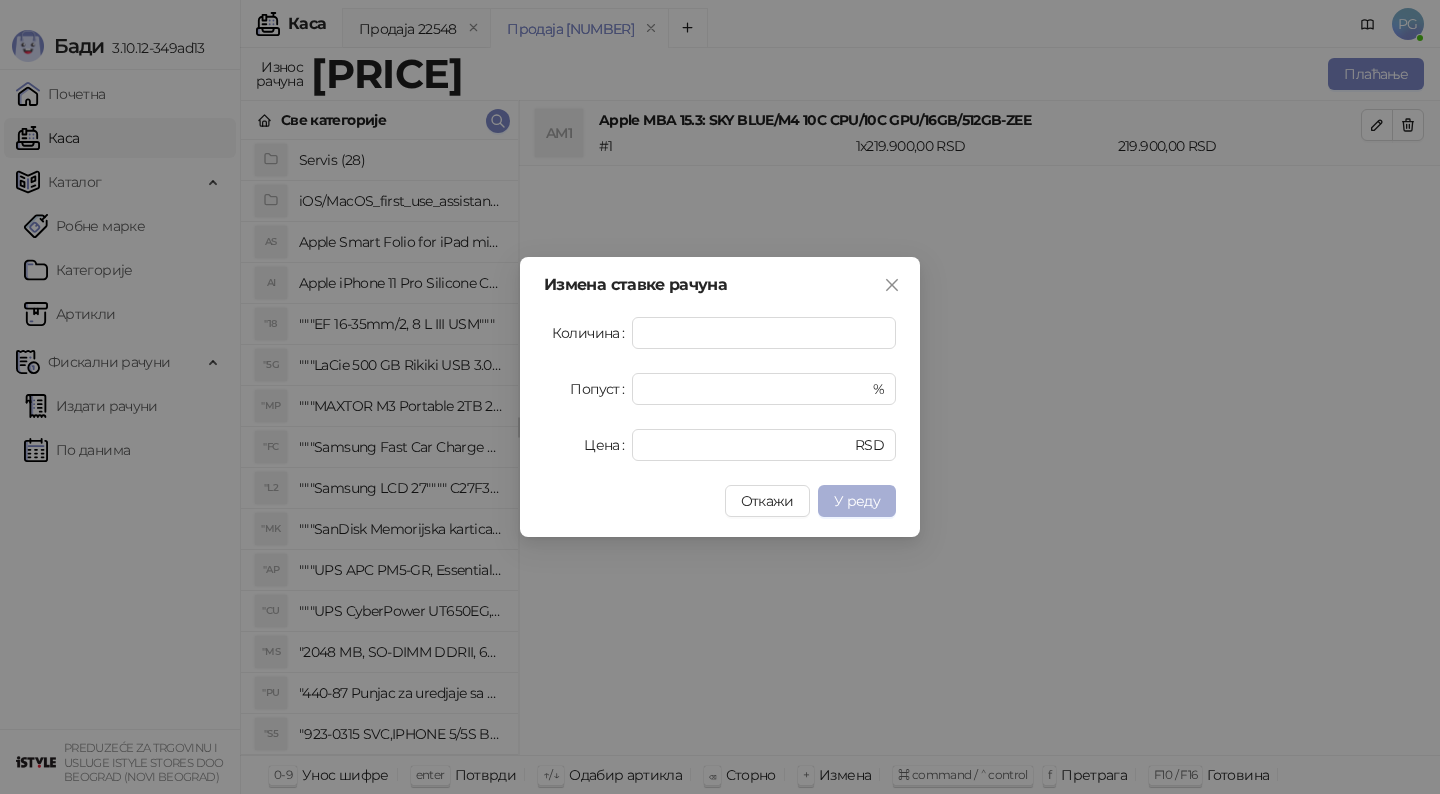 type on "******" 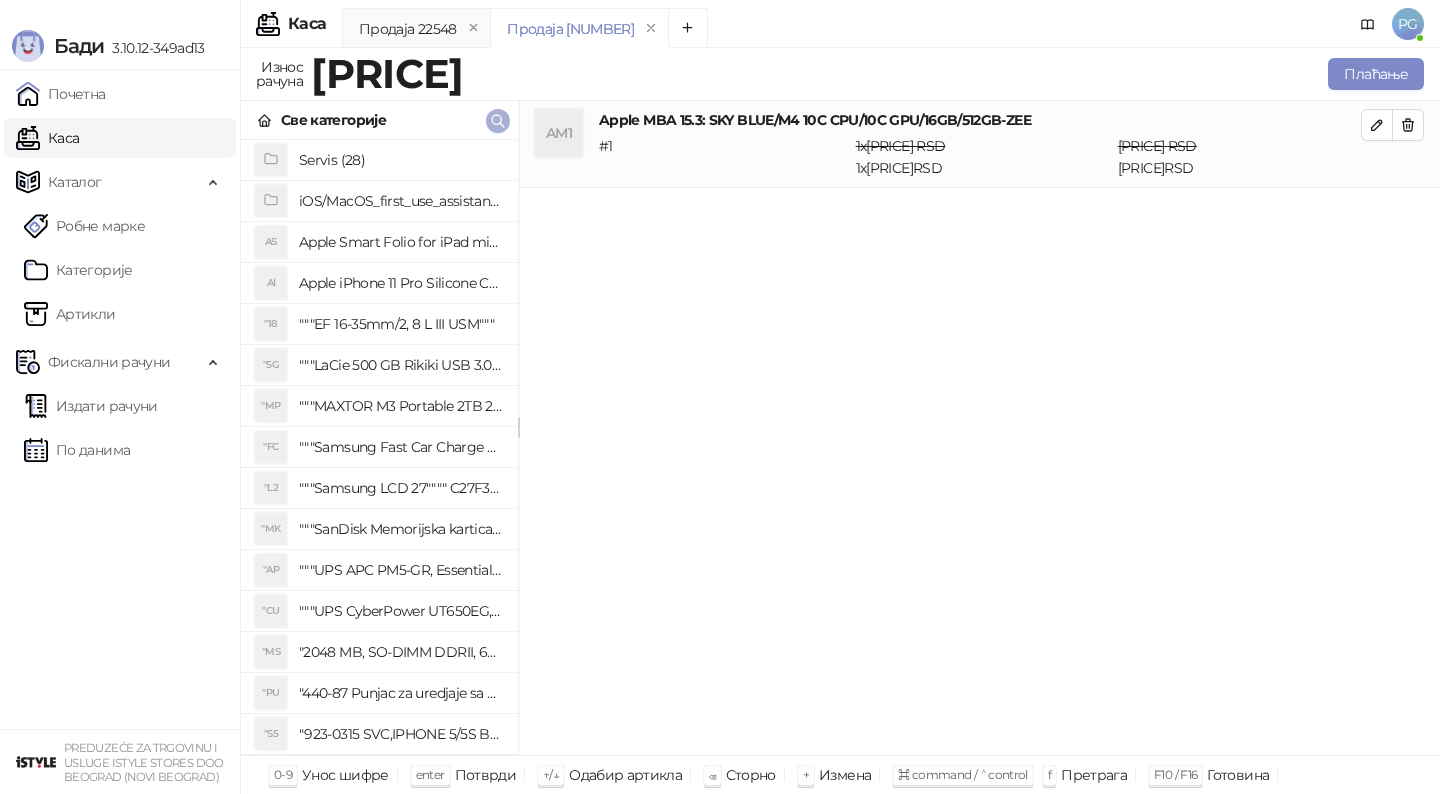 click 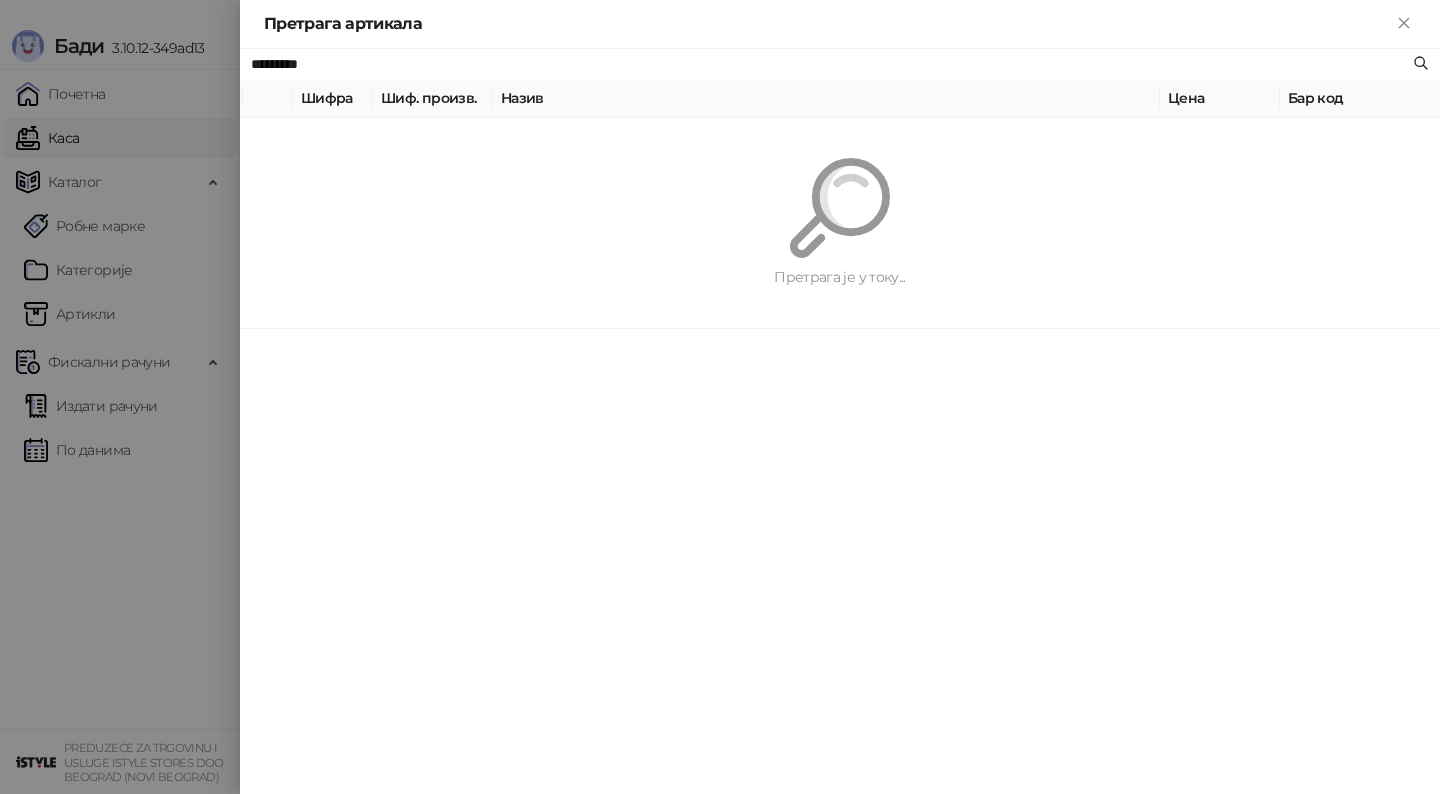 paste on "**" 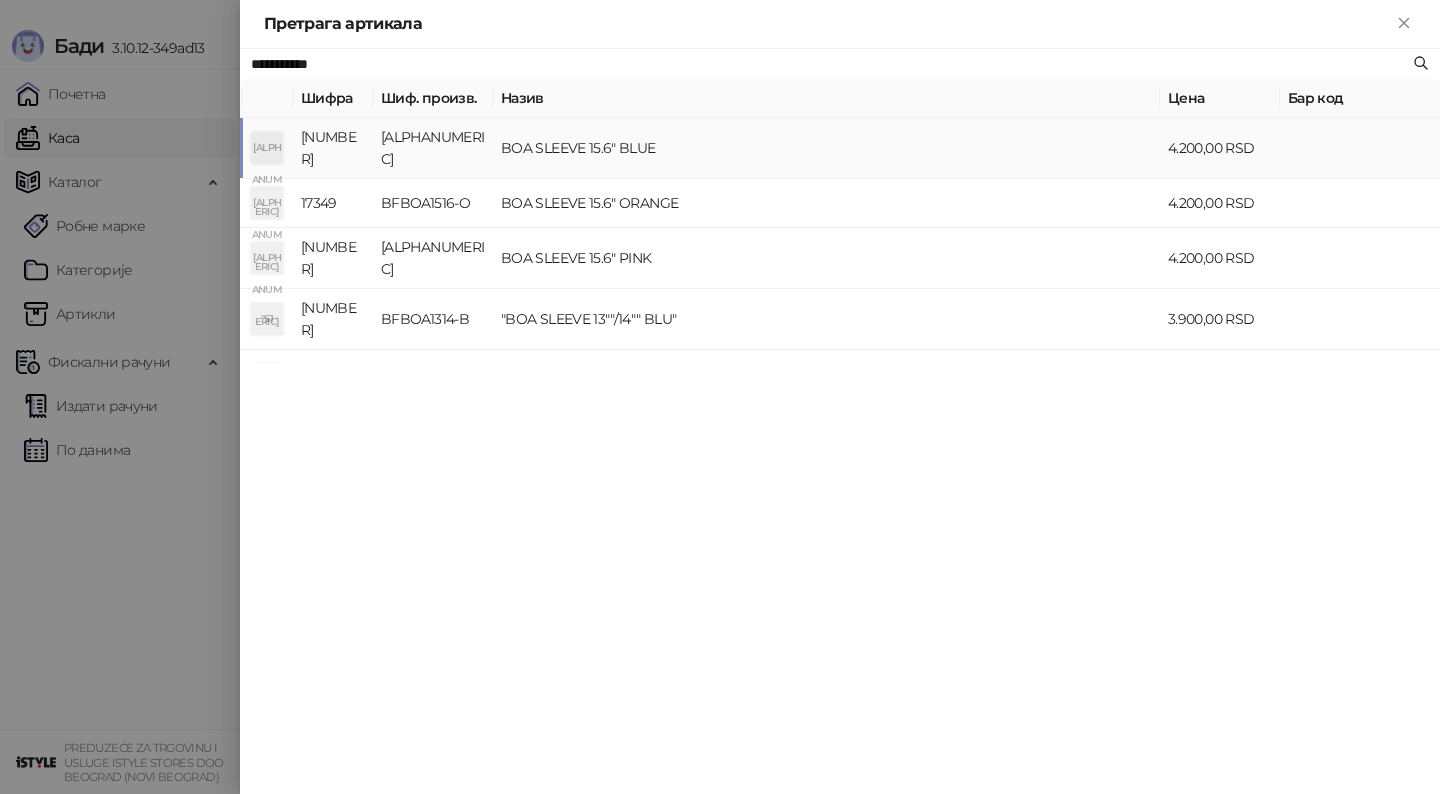 type on "**********" 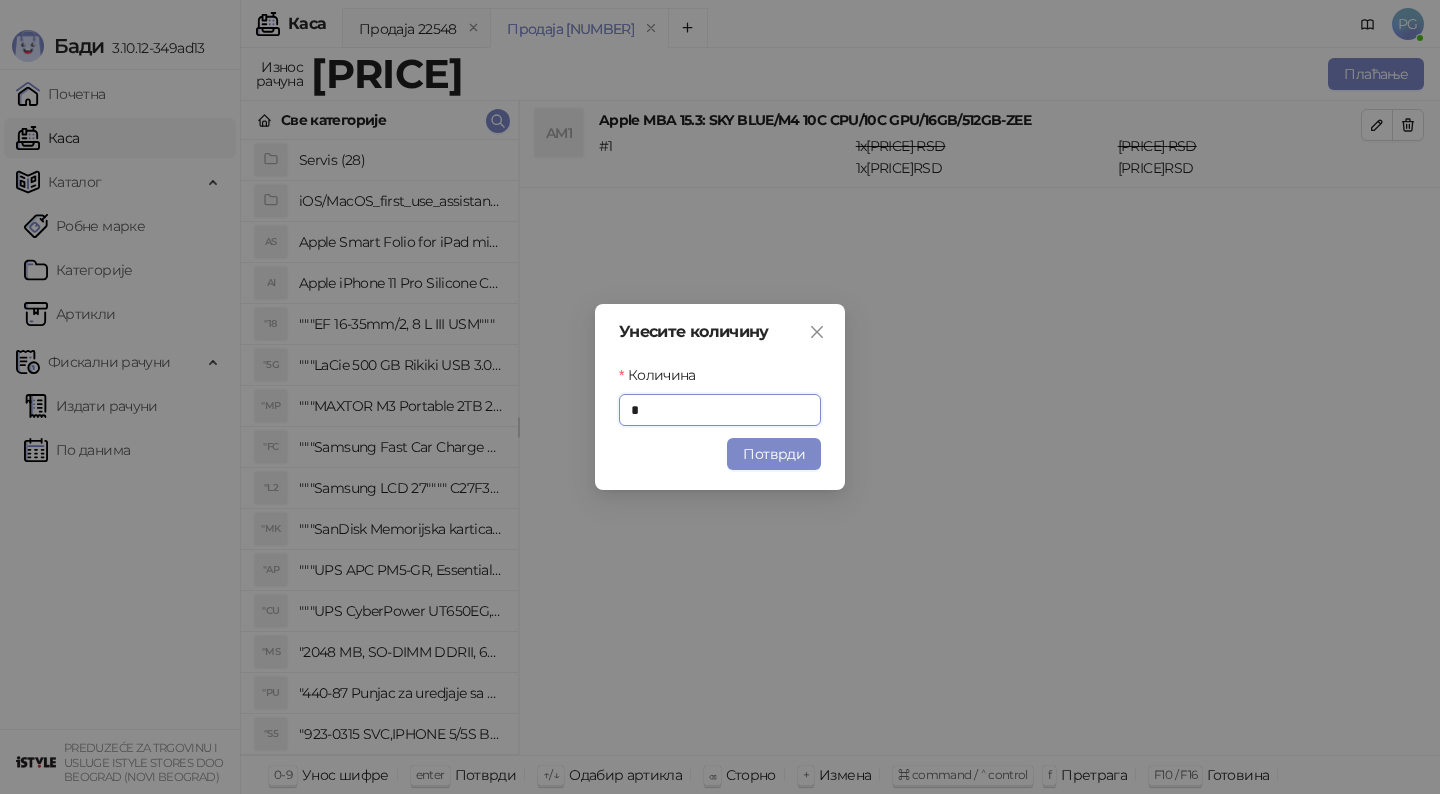 click on "Унесите количину Количина * Потврди" at bounding box center [720, 397] 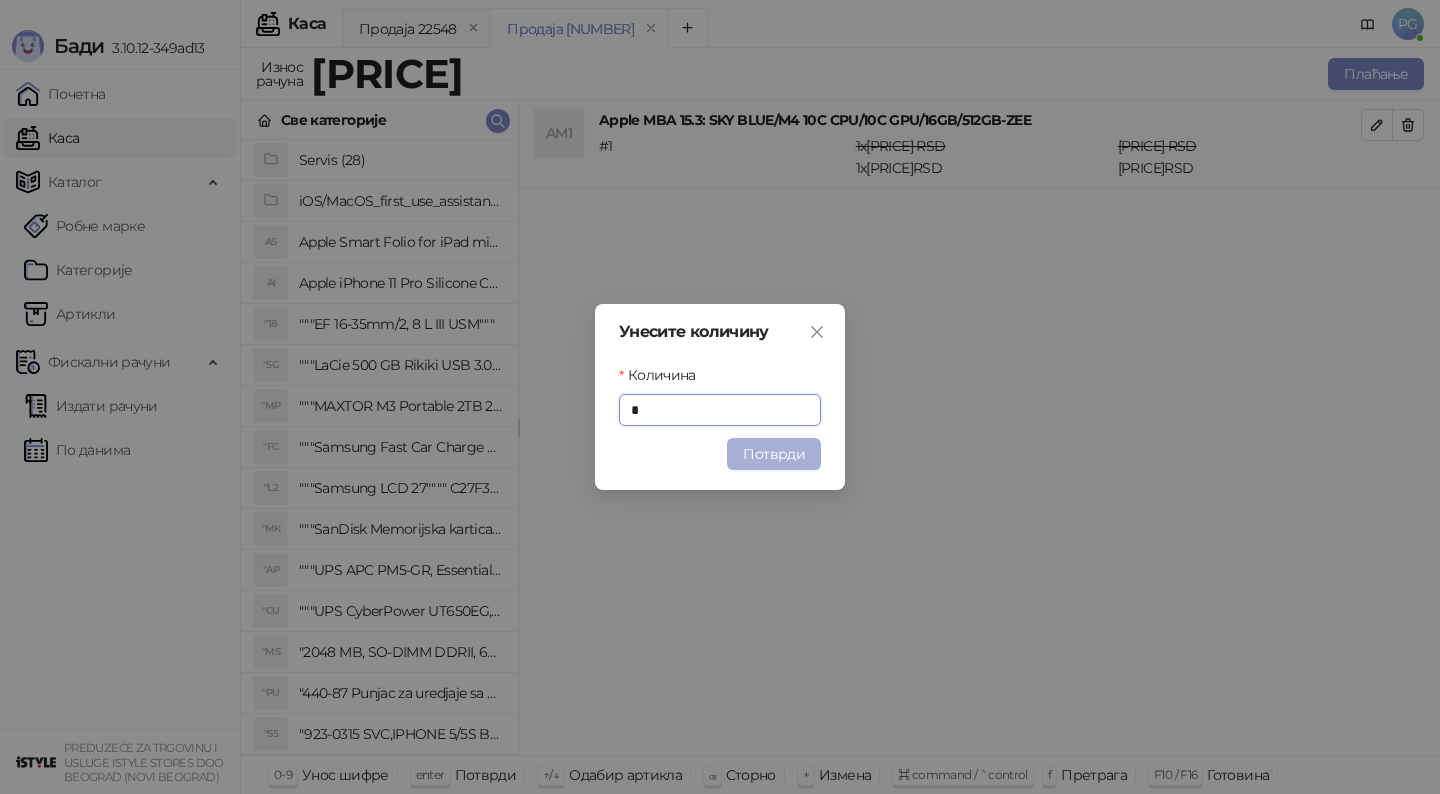 click on "Потврди" at bounding box center [774, 454] 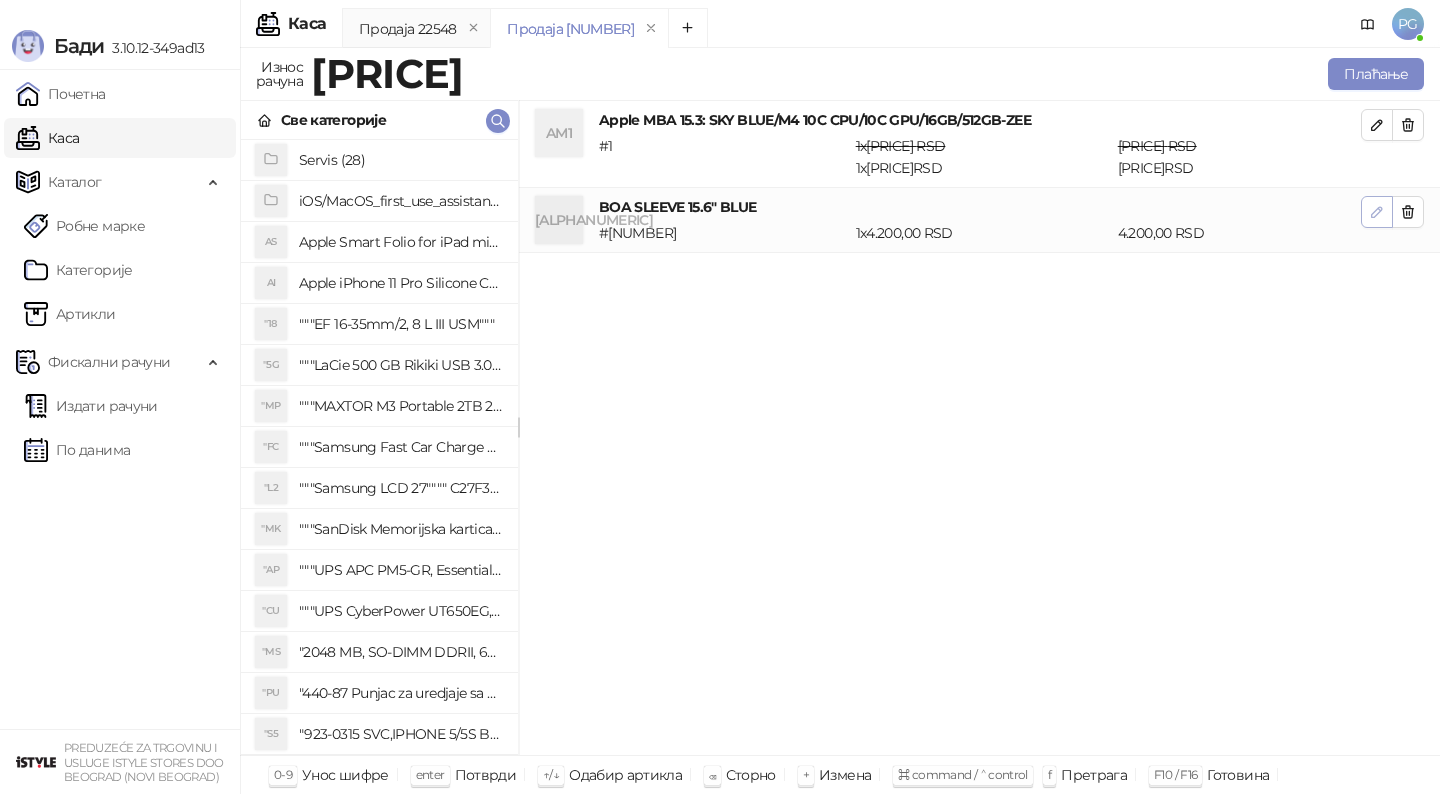 click 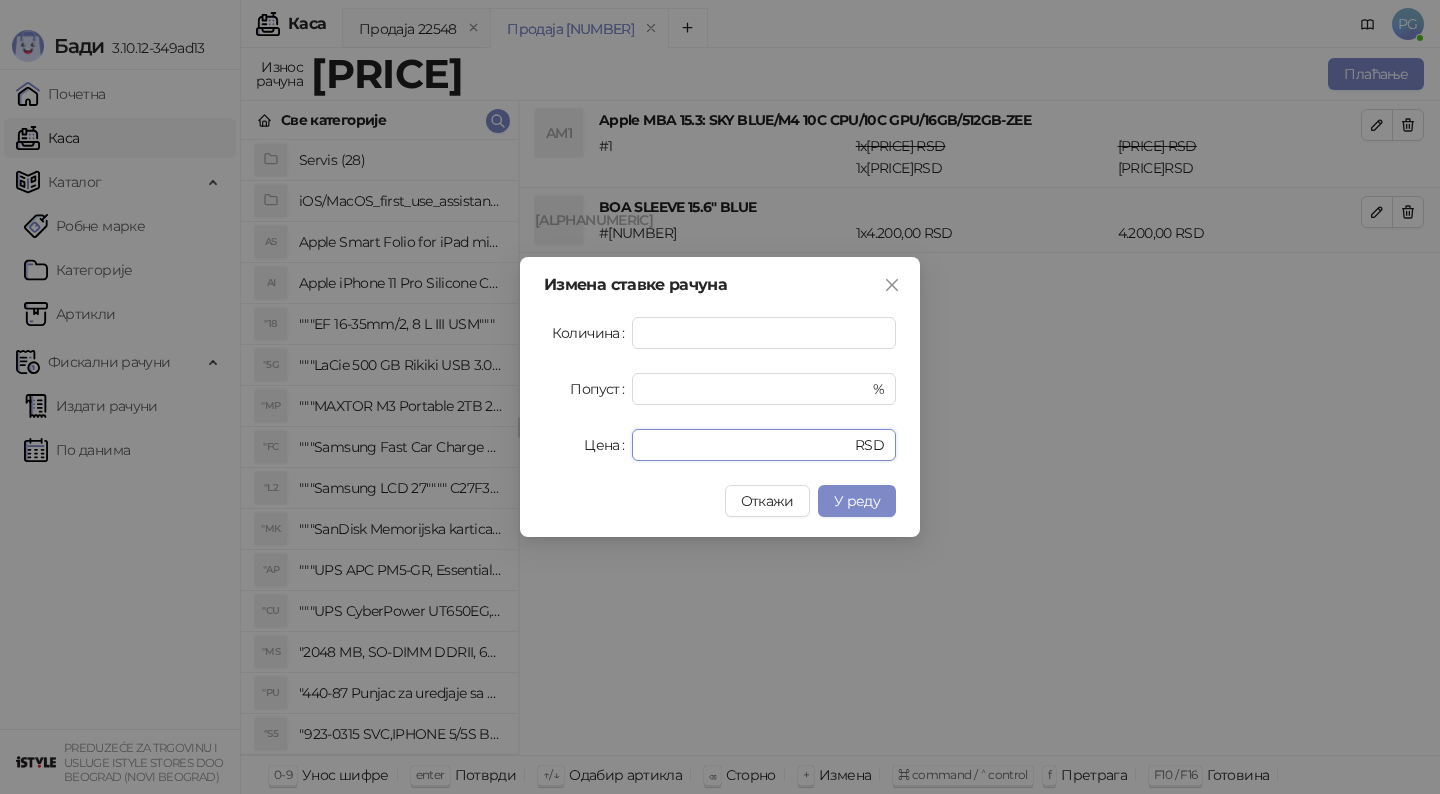 drag, startPoint x: 696, startPoint y: 455, endPoint x: 545, endPoint y: 445, distance: 151.33076 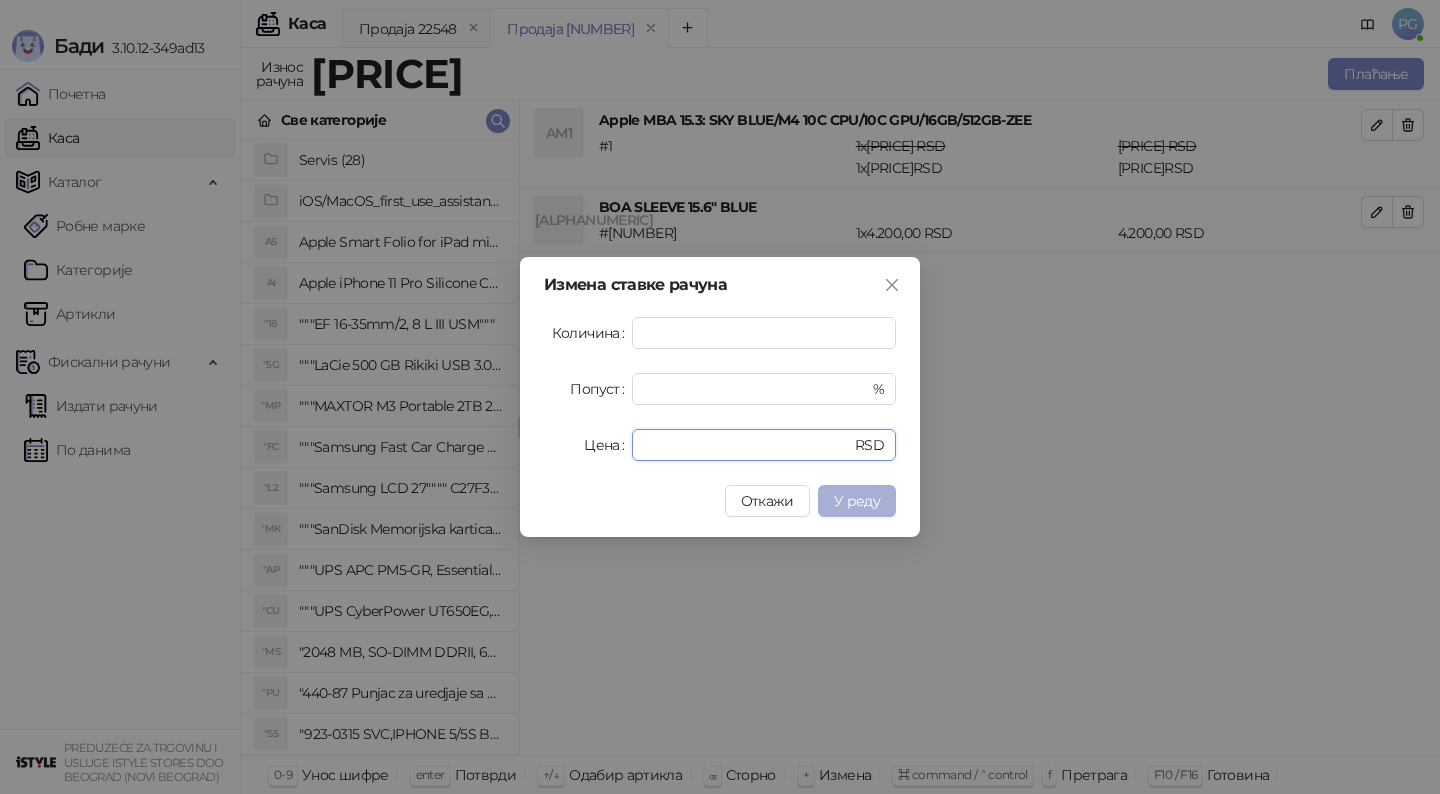 type on "****" 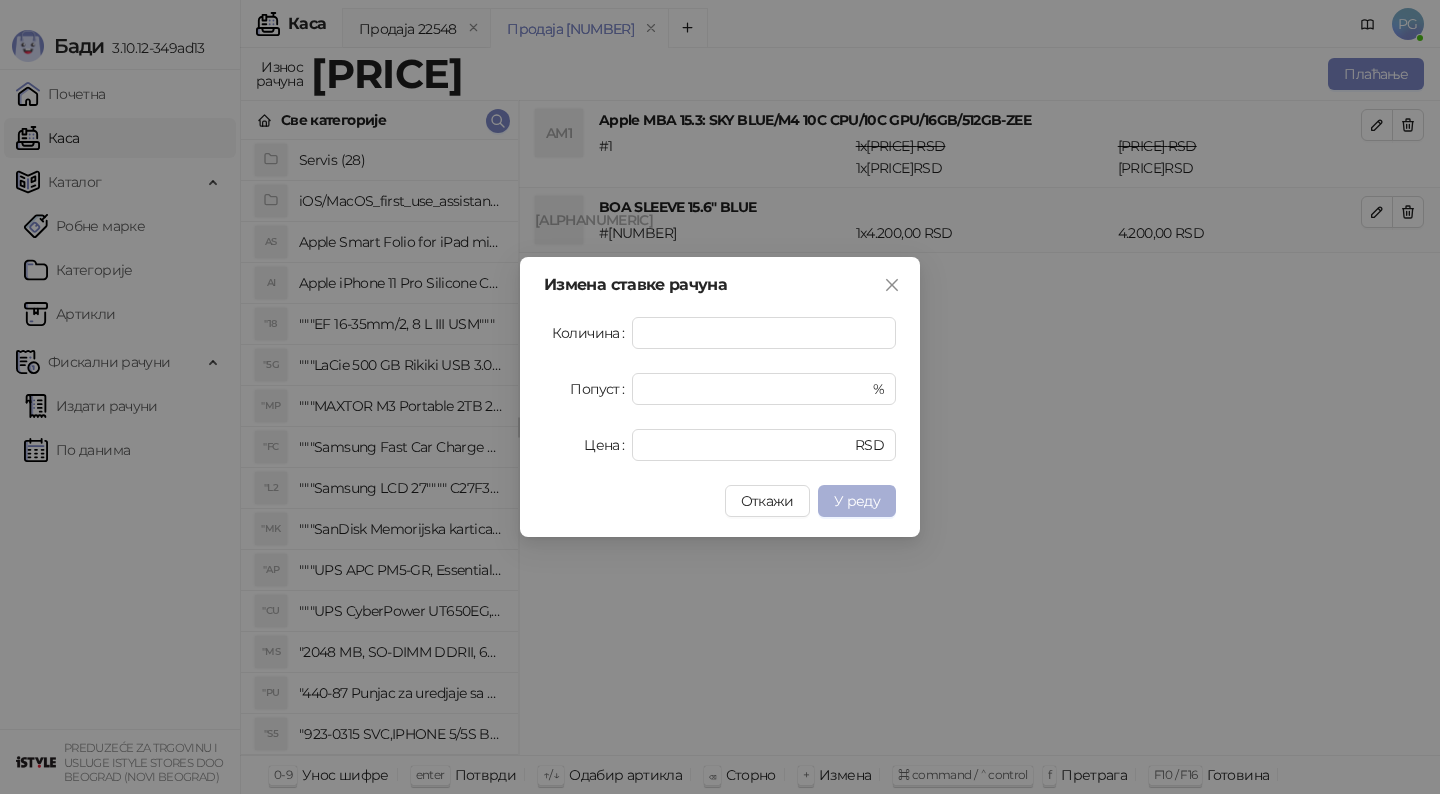 click on "У реду" at bounding box center [857, 501] 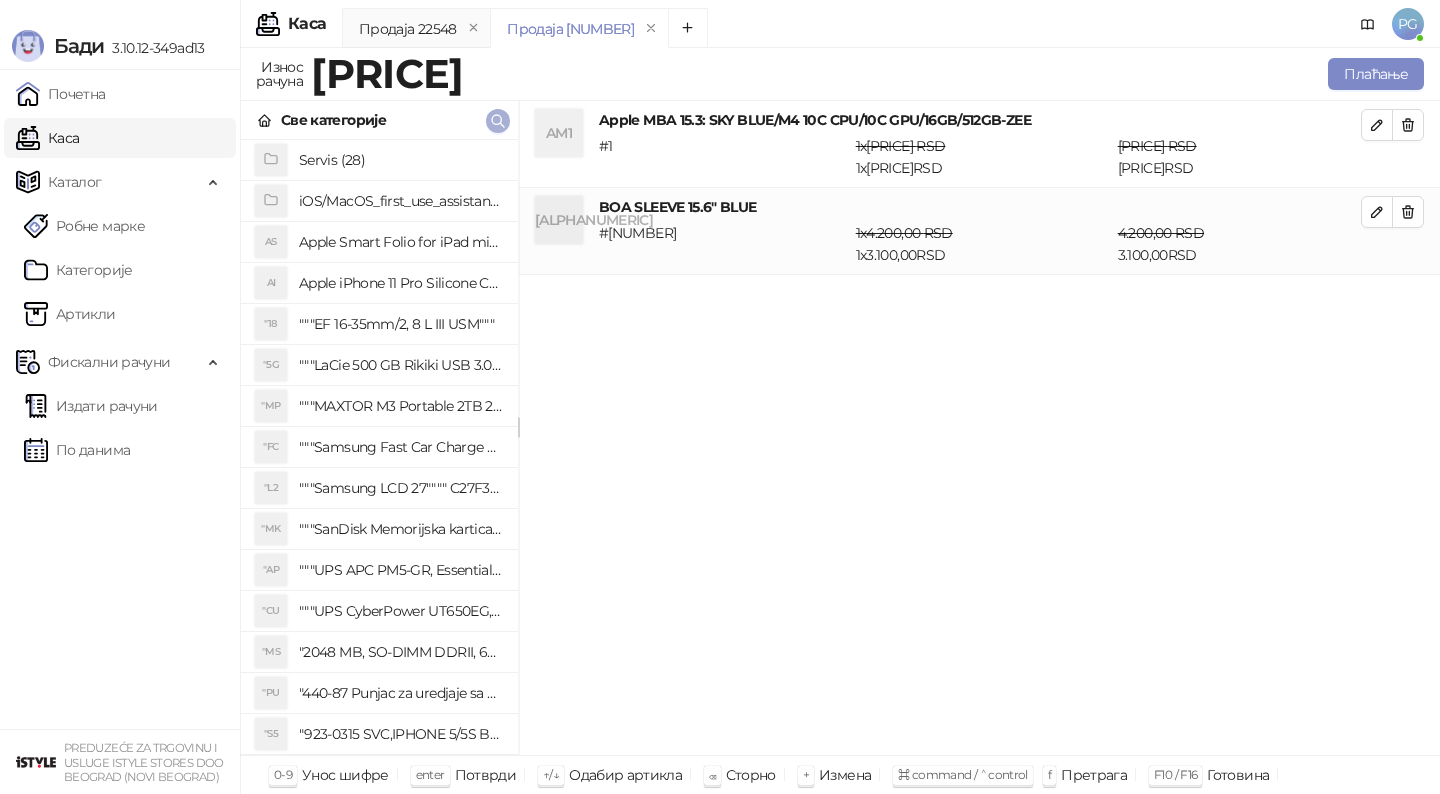 click 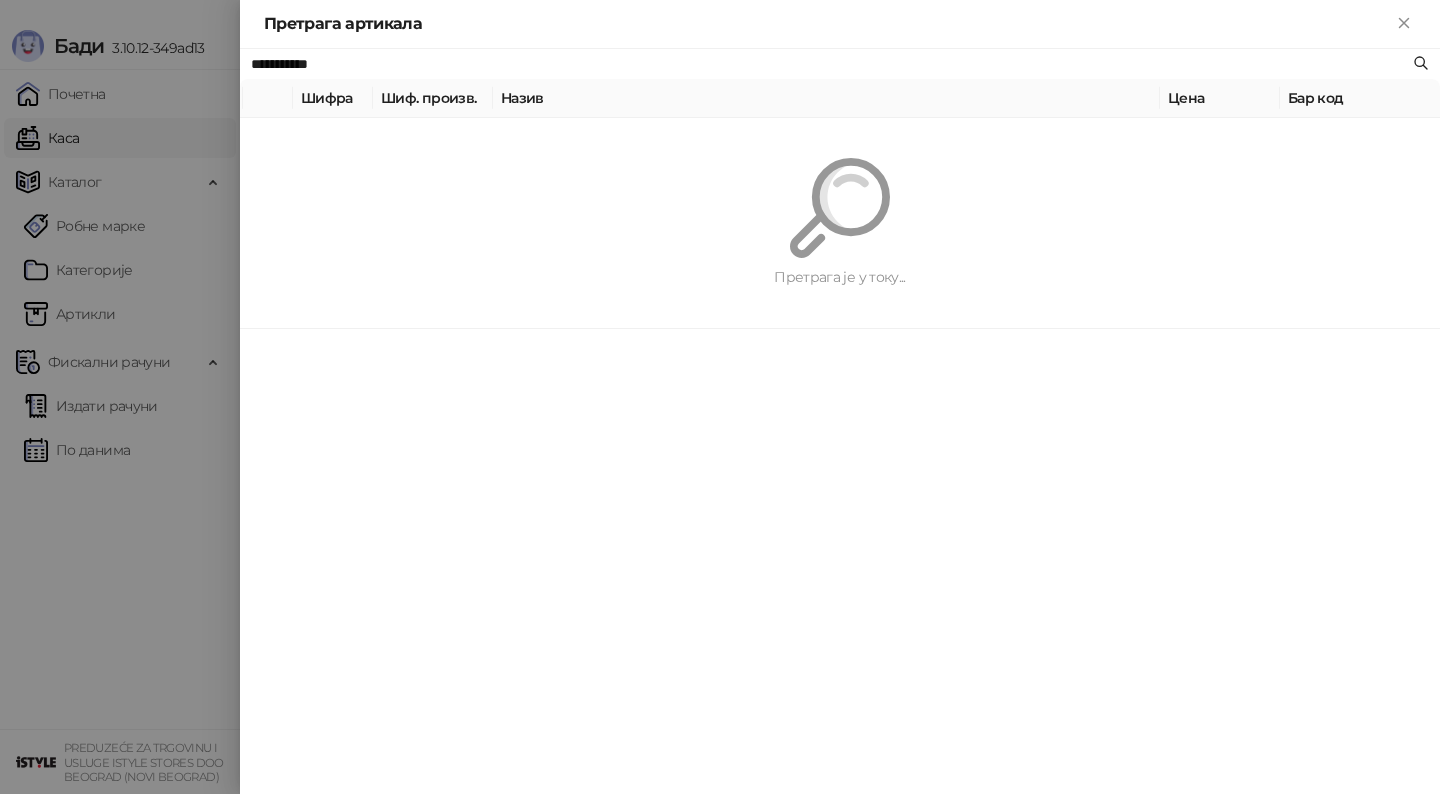paste on "**********" 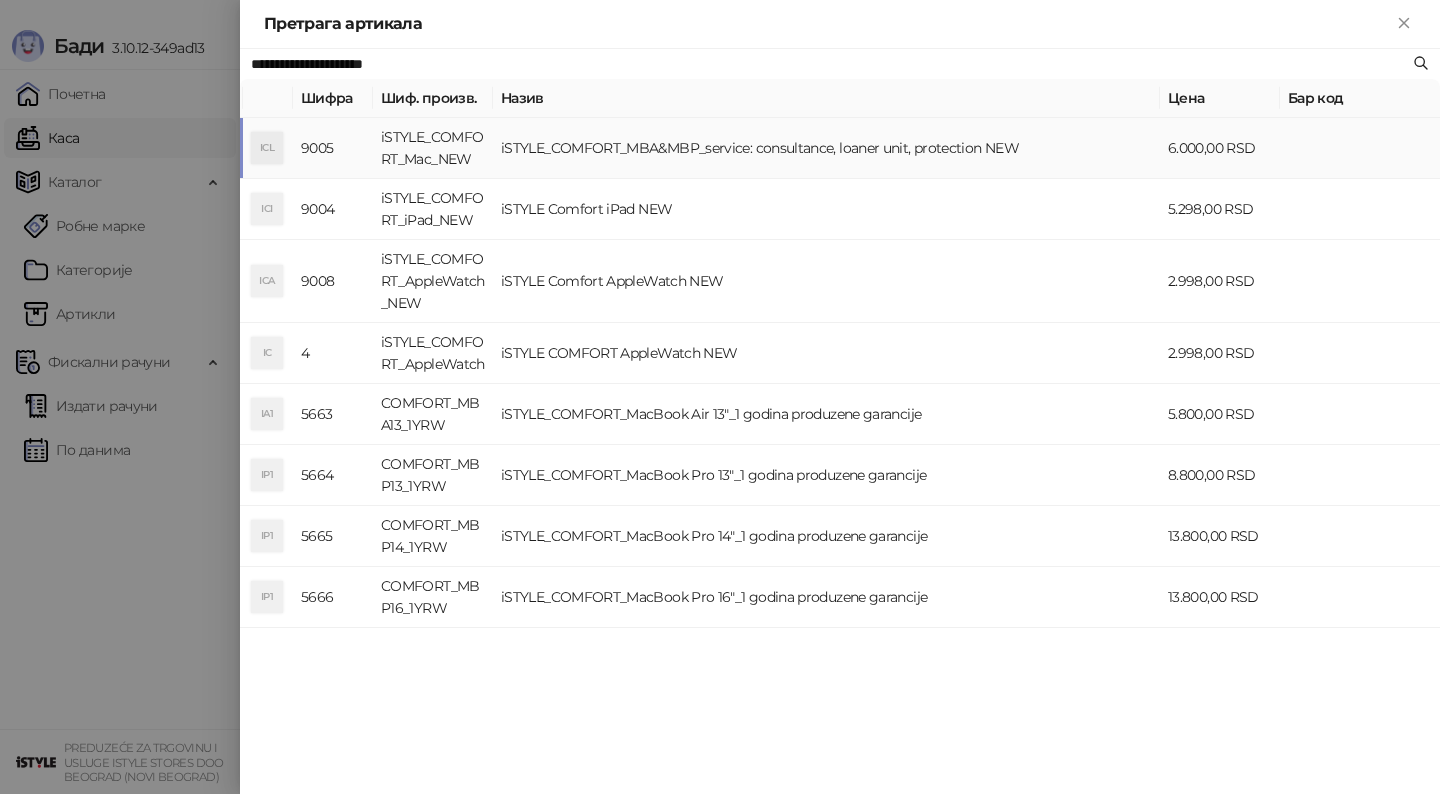click on "iSTYLE_COMFORT_MBA&MBP_service: consultance, loaner unit, protection NEW" at bounding box center (826, 148) 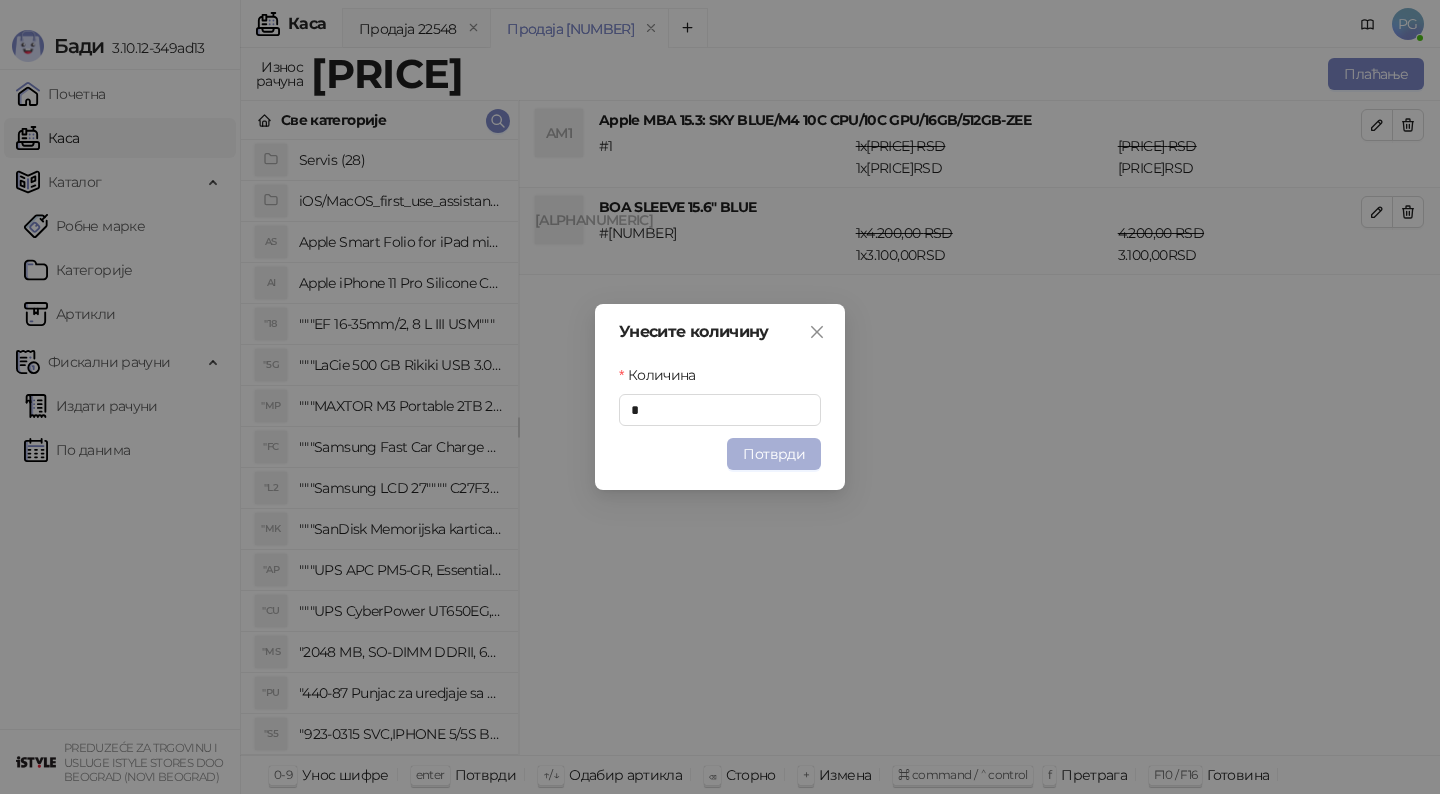 click on "Потврди" at bounding box center [774, 454] 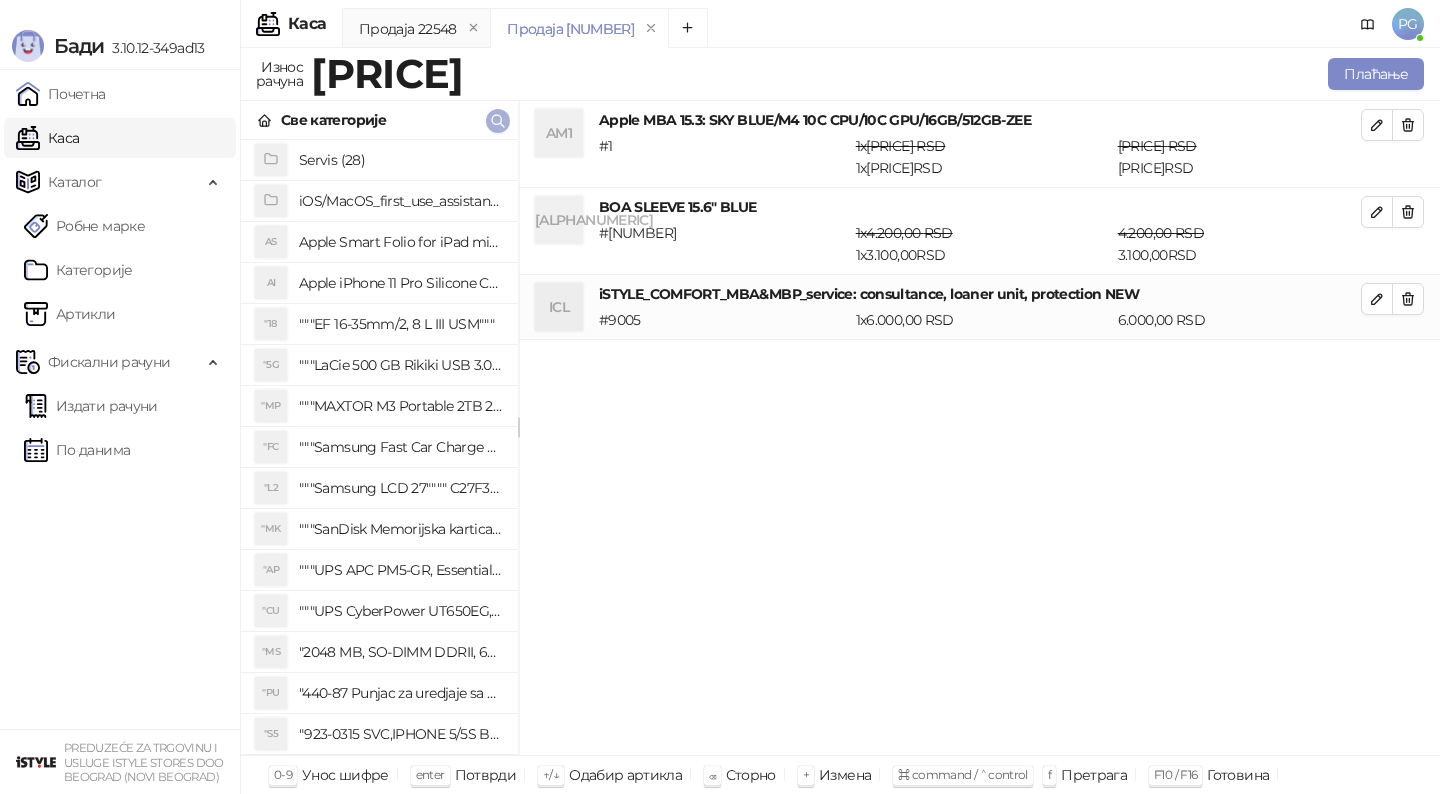 click 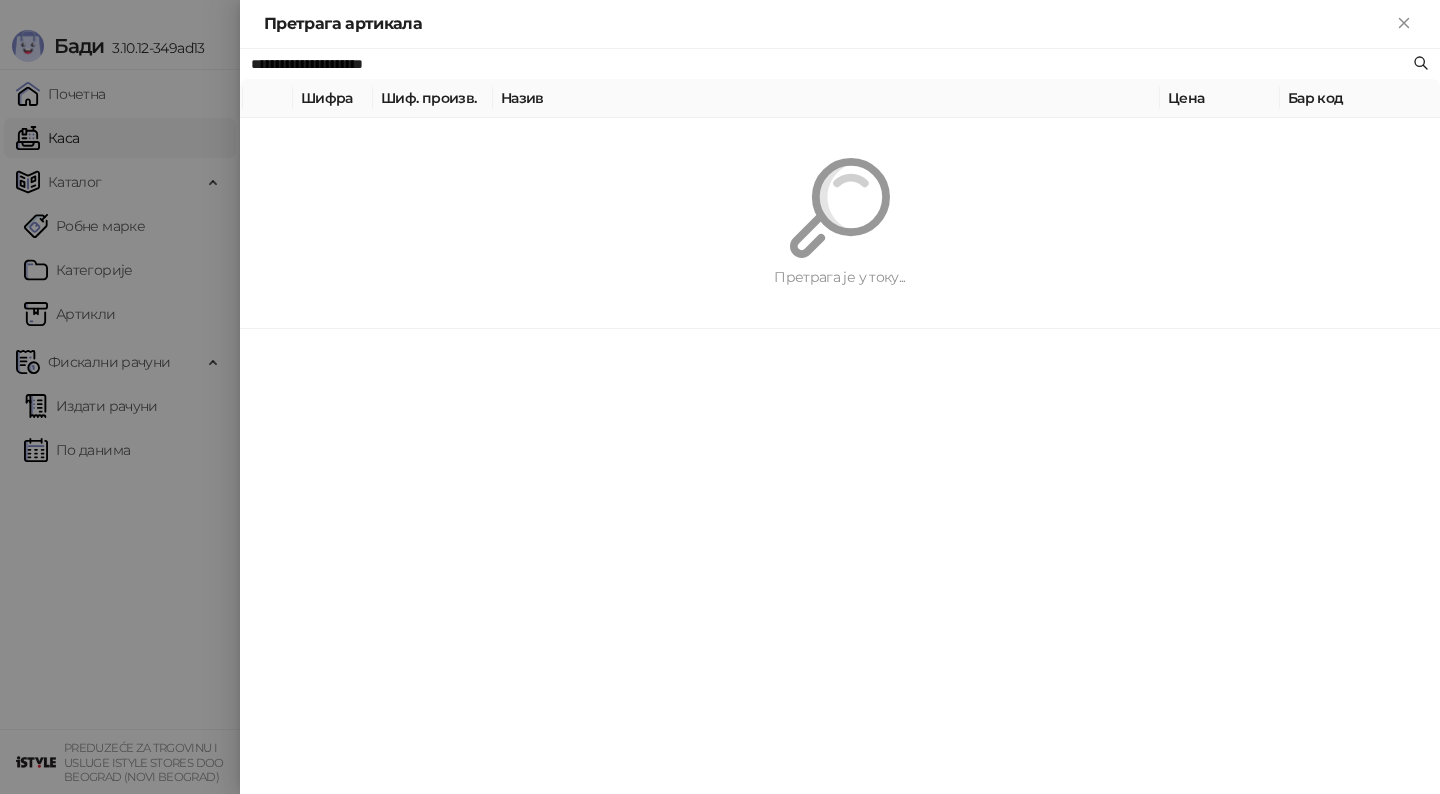 paste 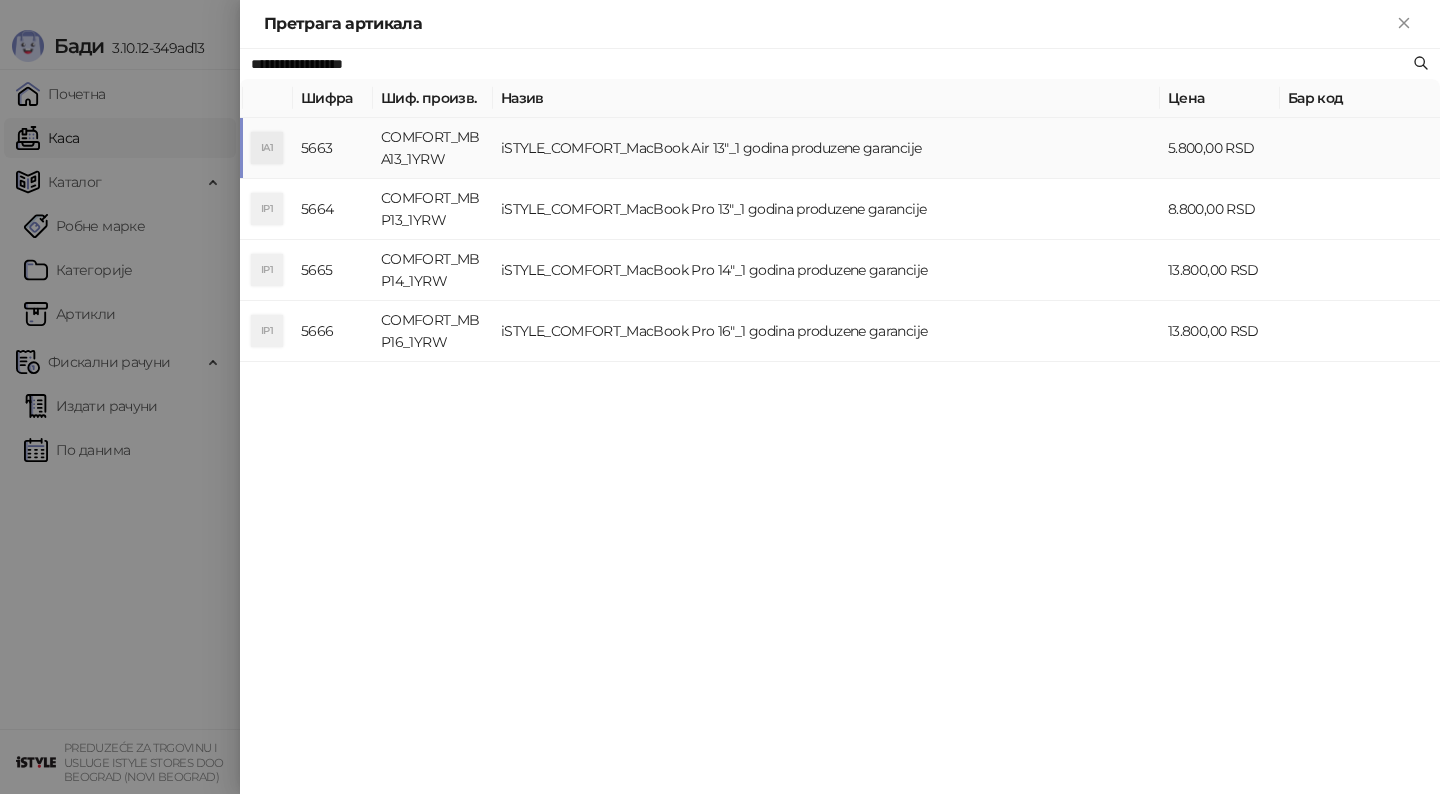 click on "iSTYLE_COMFORT_MacBook Air 13"_1 godina produzene garancije" at bounding box center (826, 148) 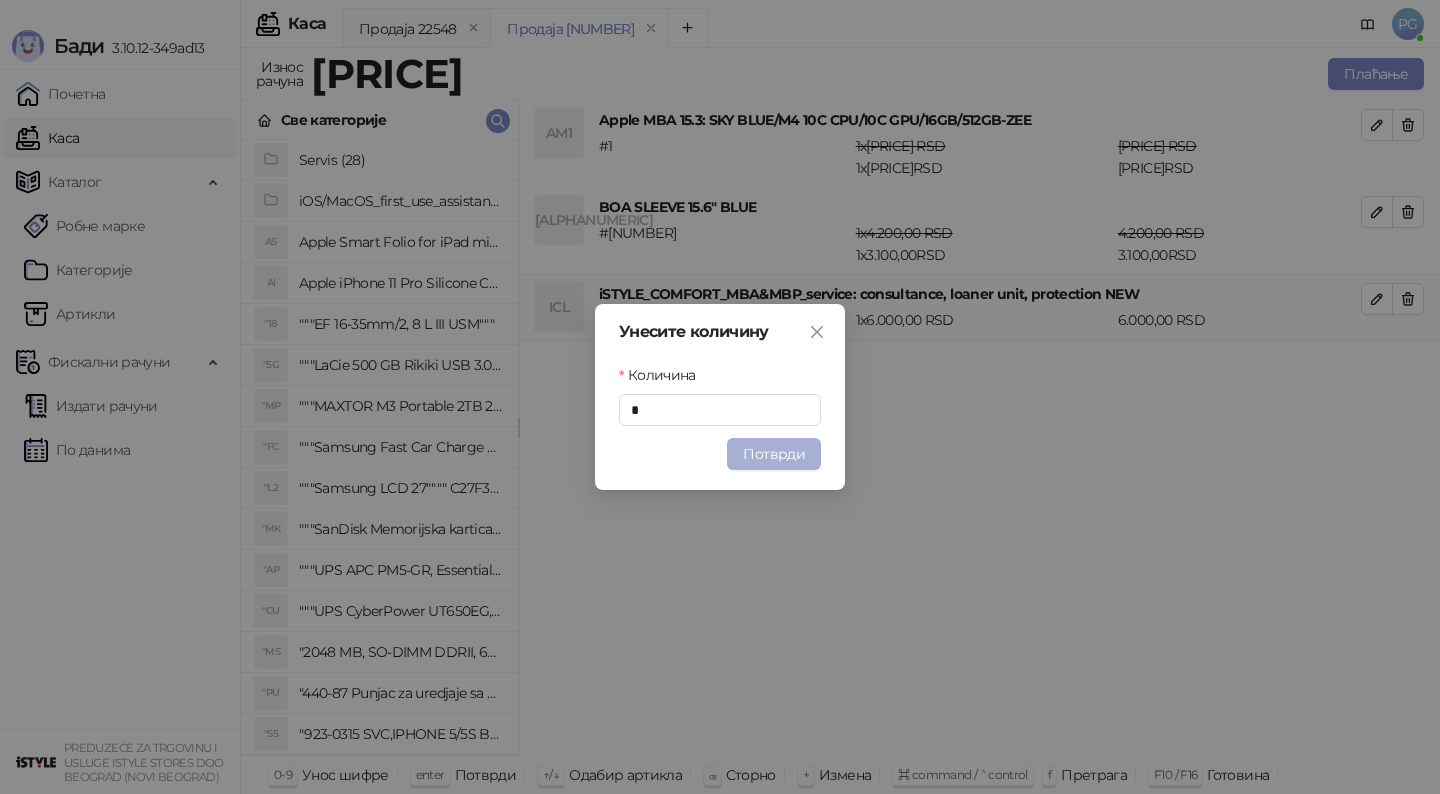 click on "Потврди" at bounding box center [774, 454] 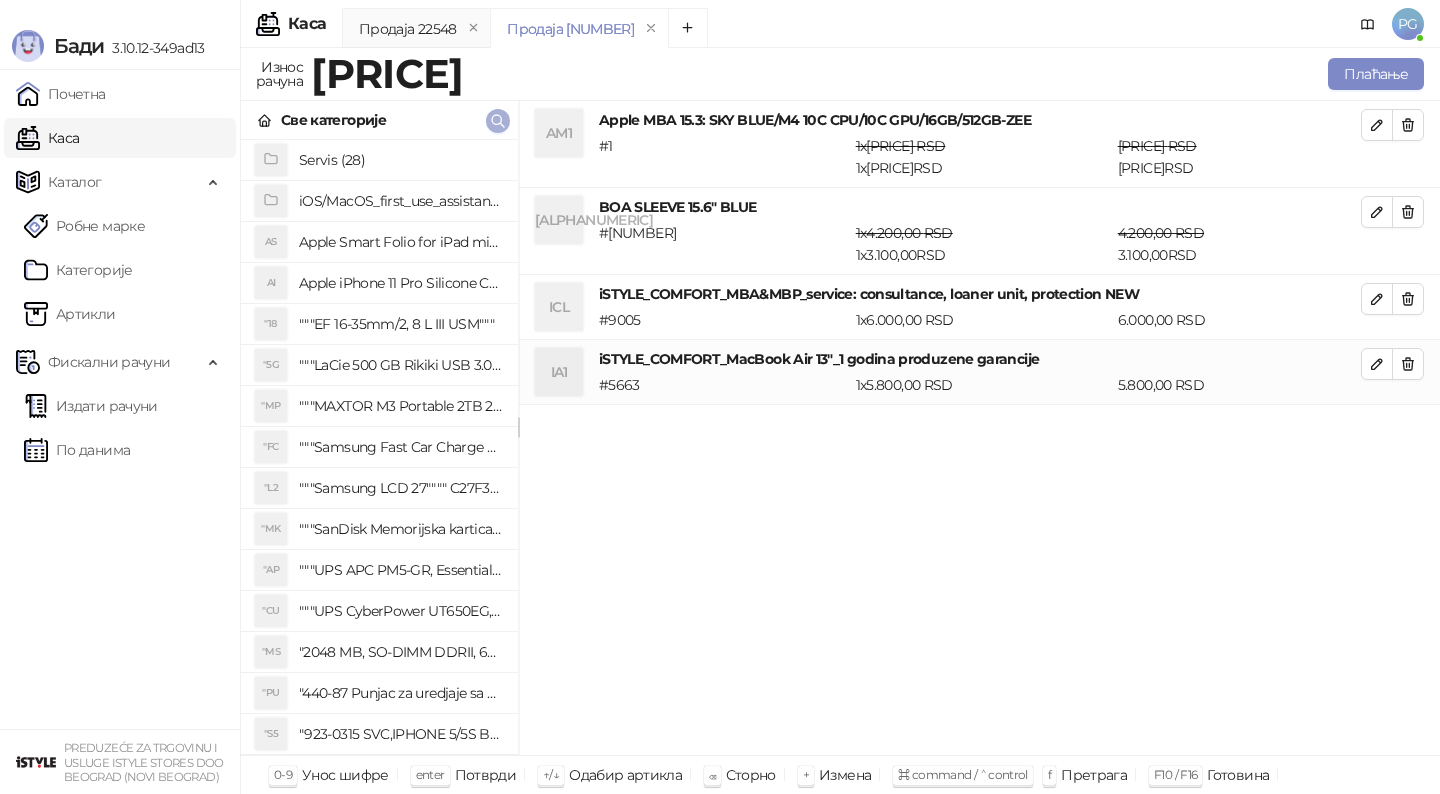 click 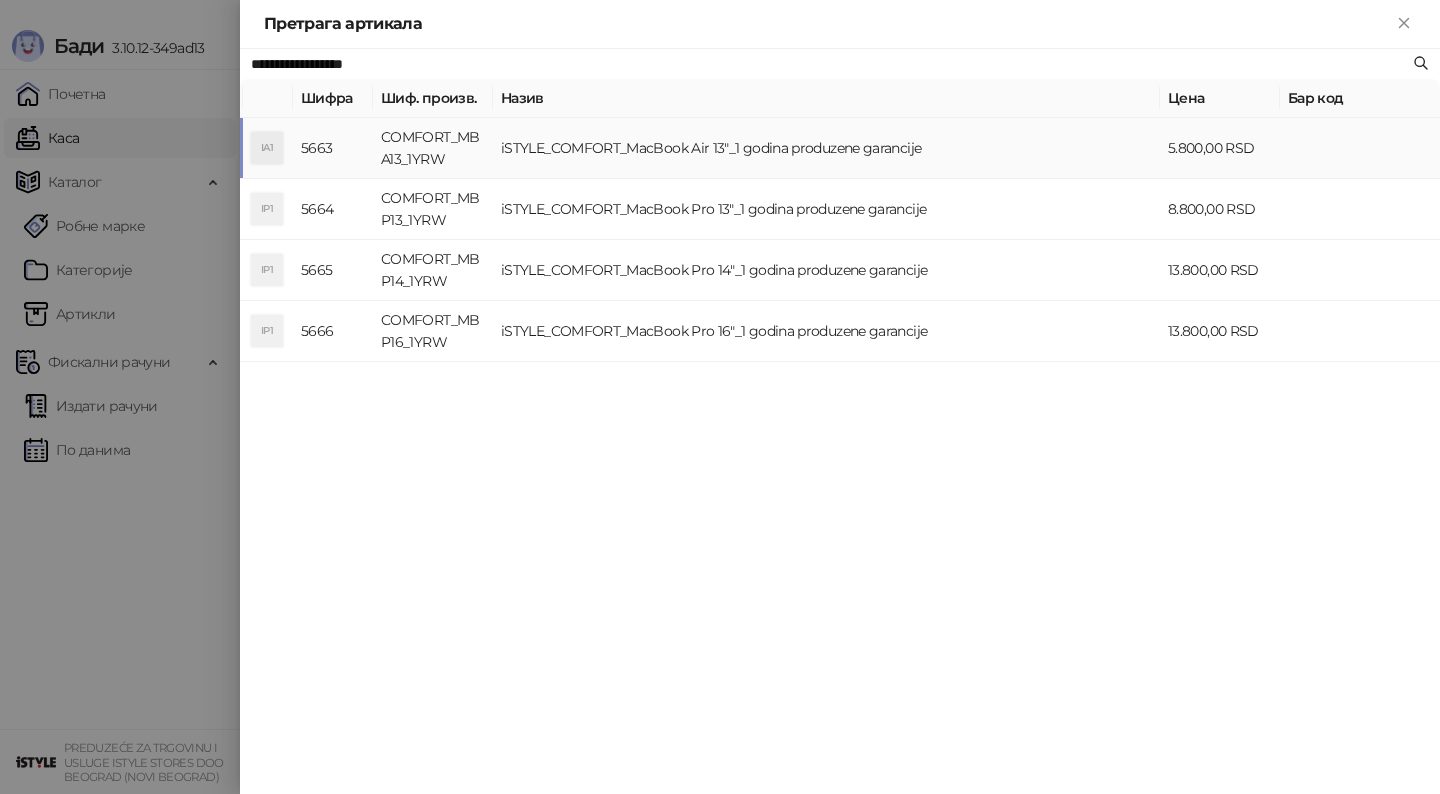 paste 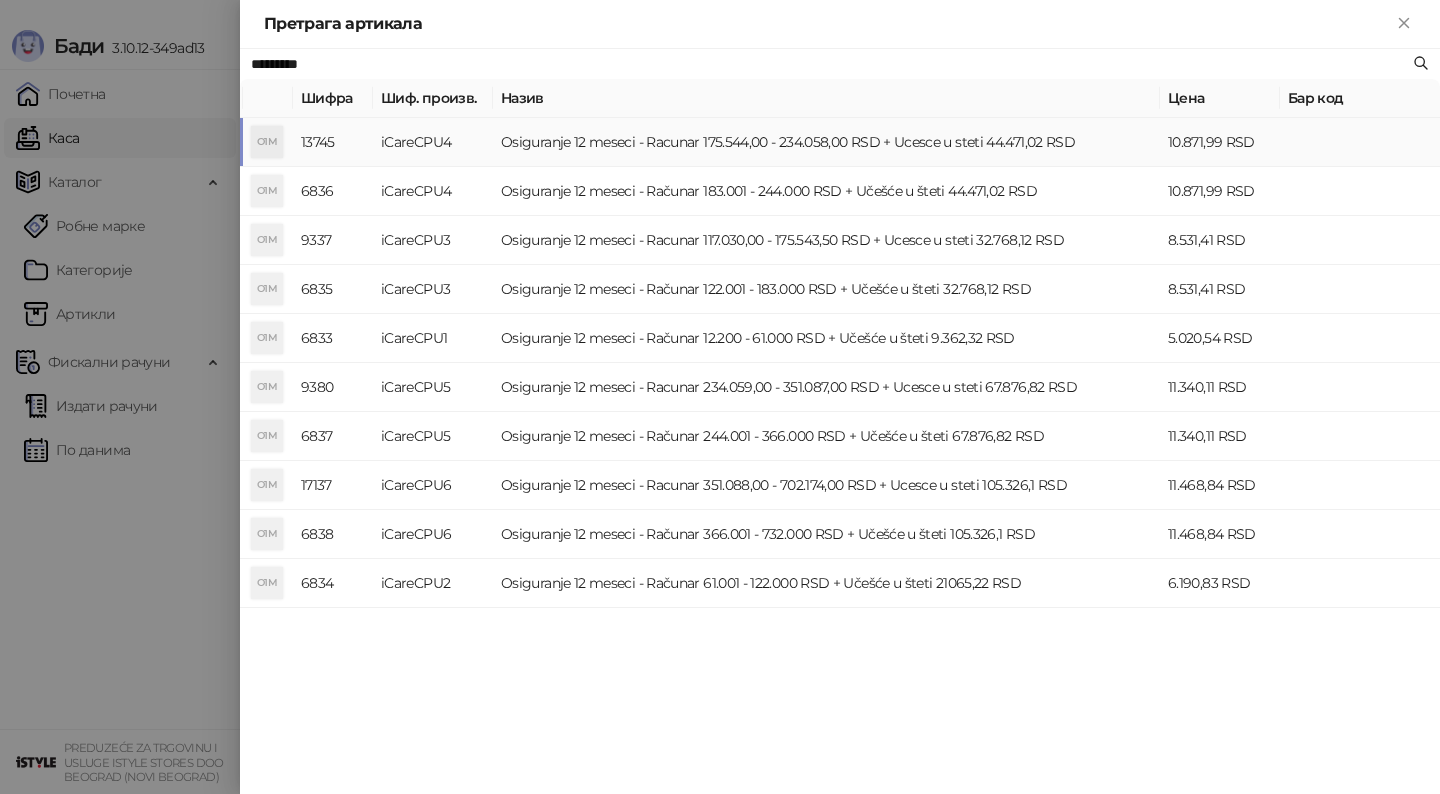 type on "*********" 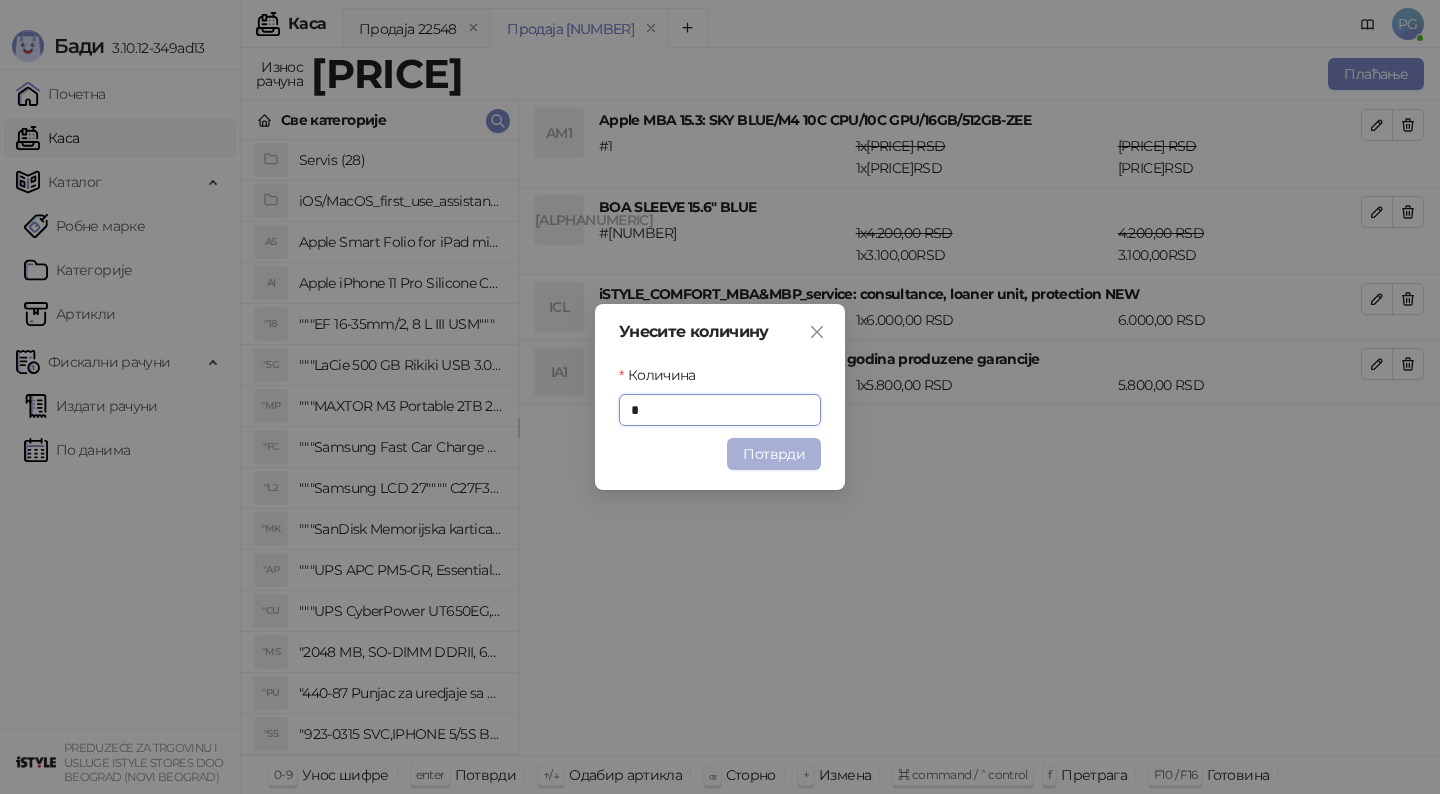 click on "Потврди" at bounding box center (774, 454) 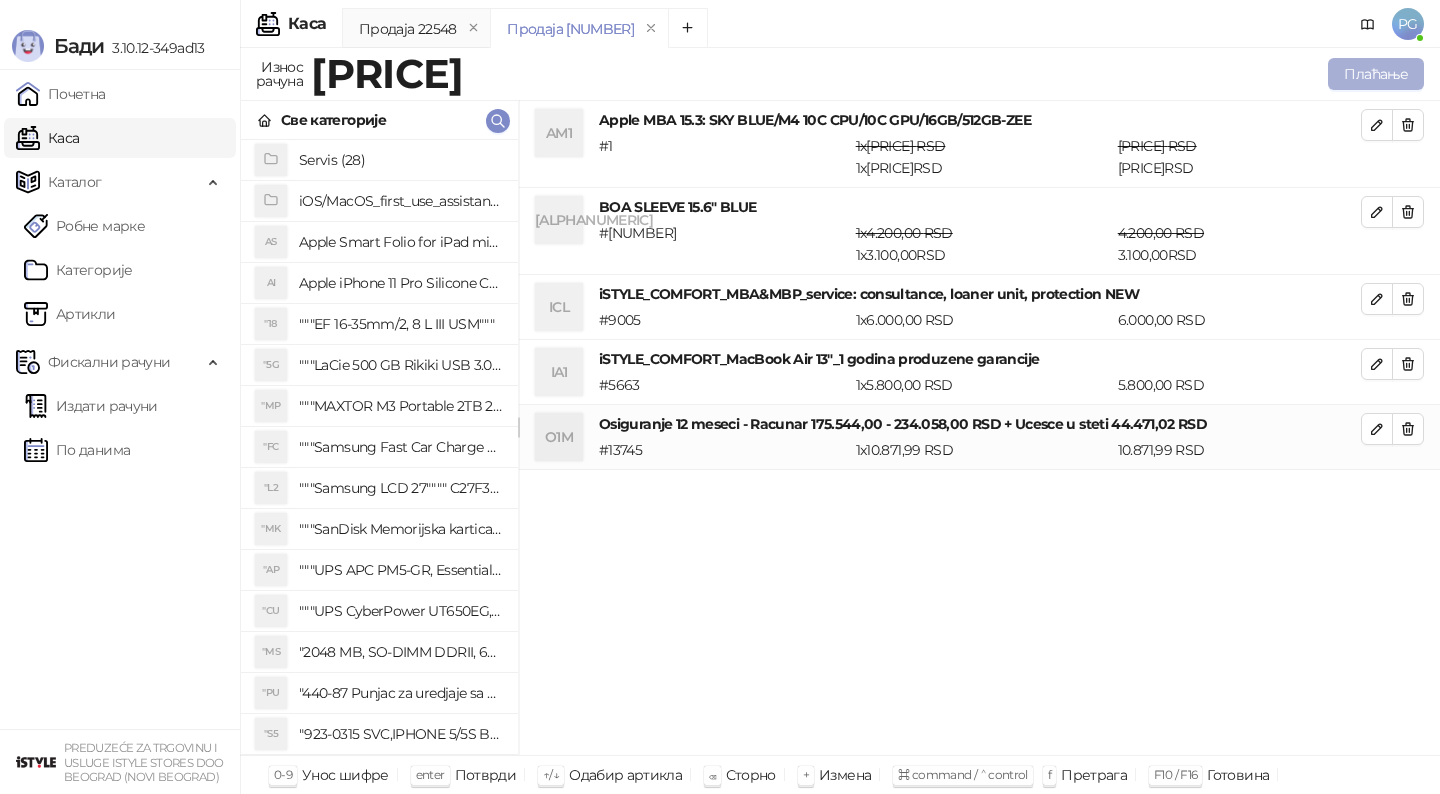 click on "Плаћање" at bounding box center (1376, 74) 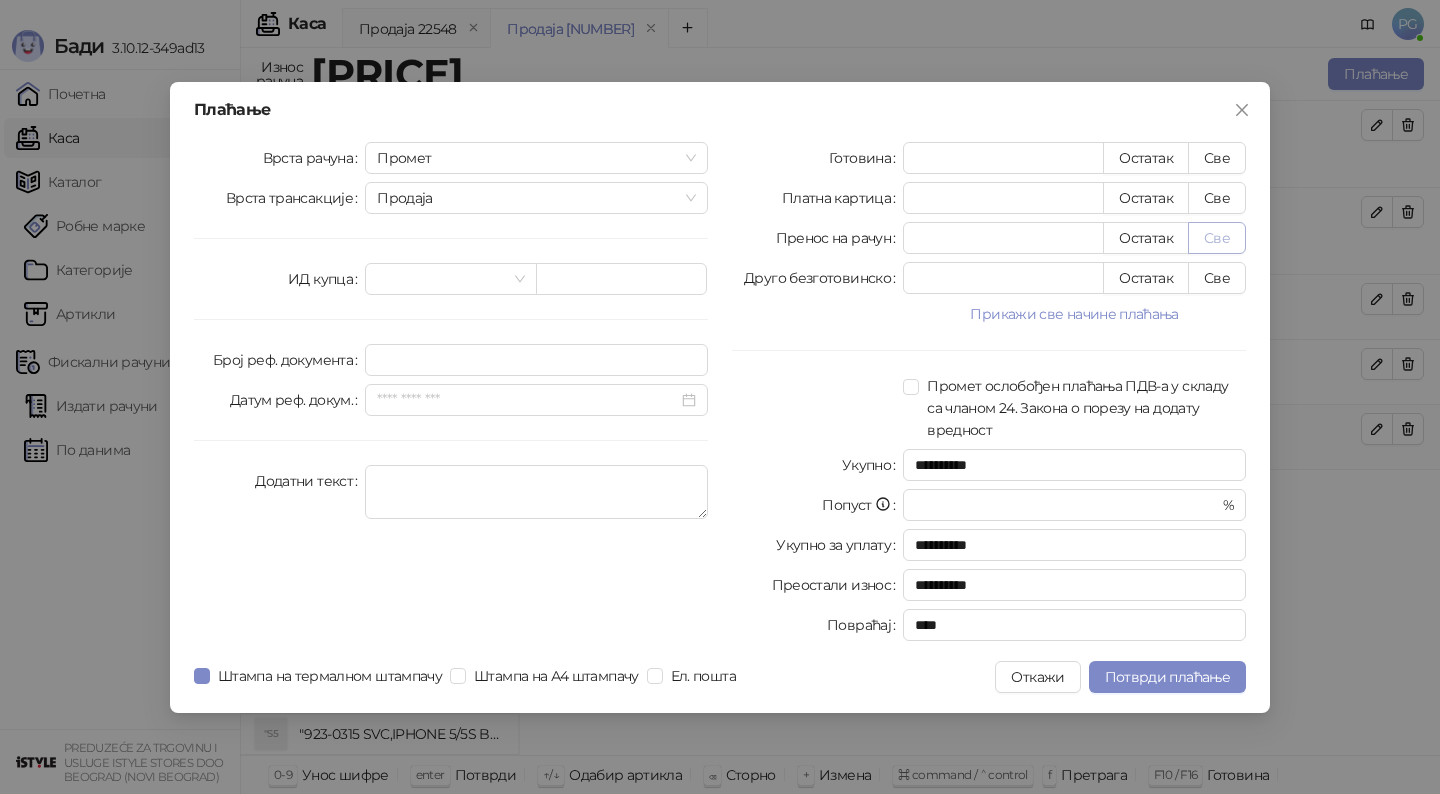 click on "Све" at bounding box center (1217, 238) 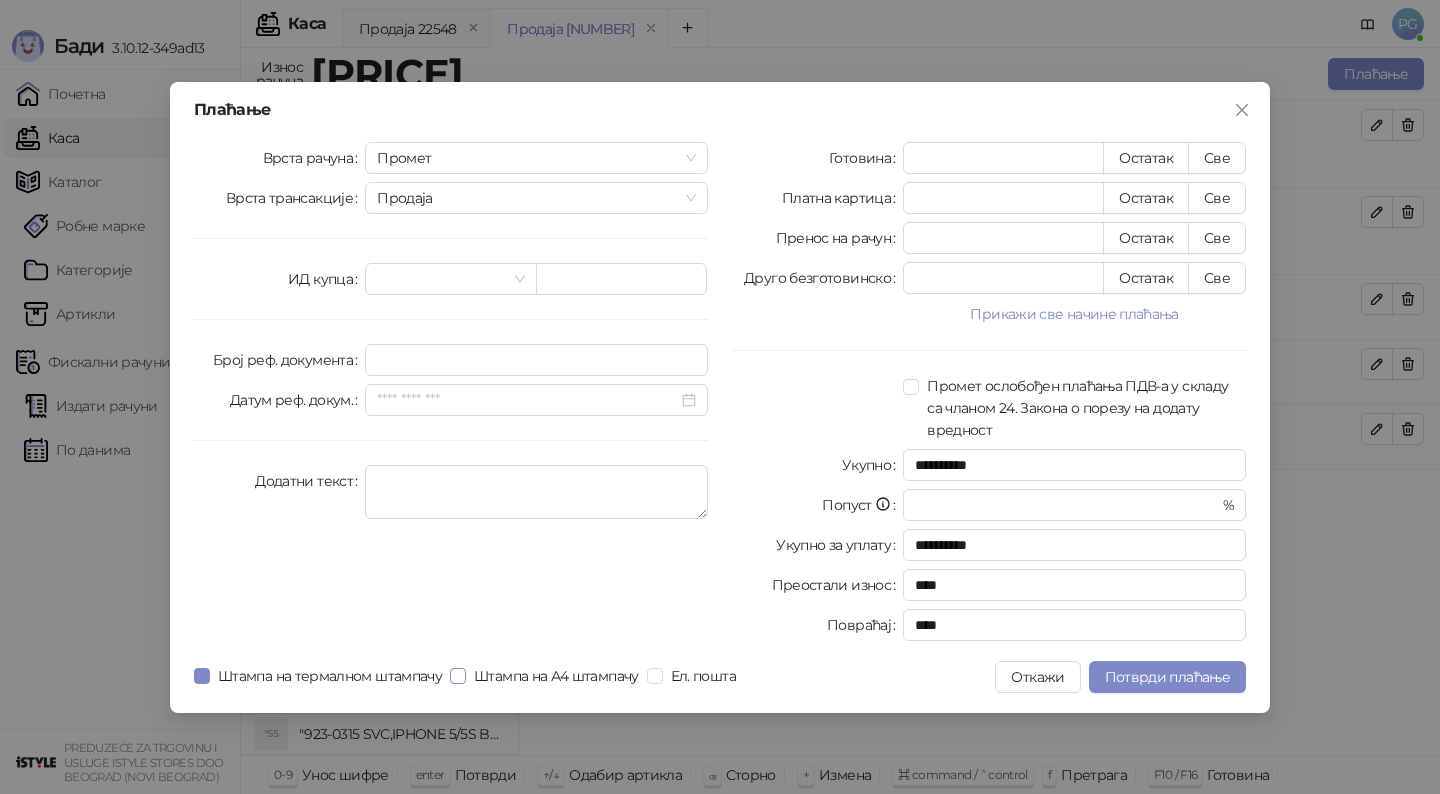 click on "Штампа на А4 штампачу" at bounding box center [556, 676] 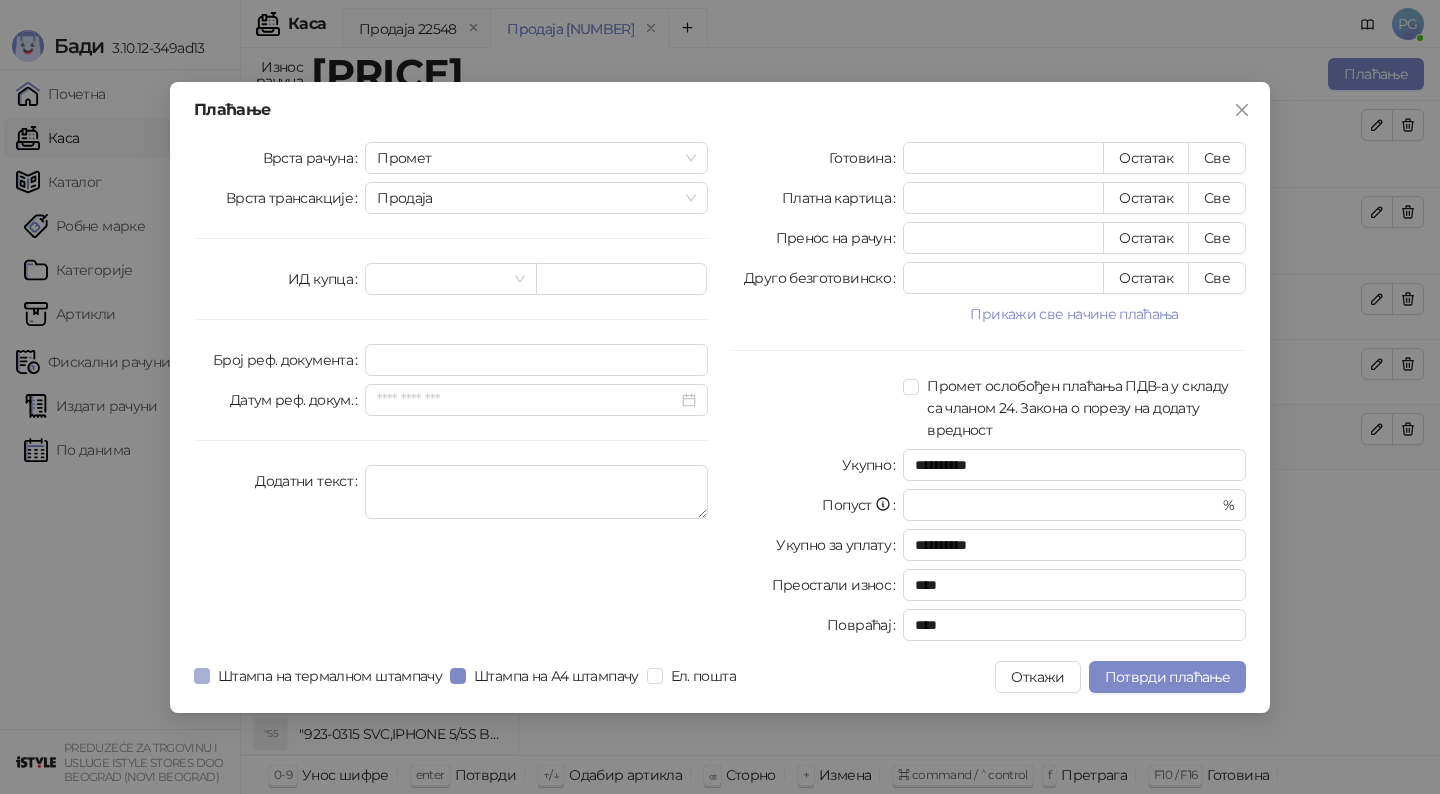 click on "Штампа на термалном штампачу" at bounding box center [330, 676] 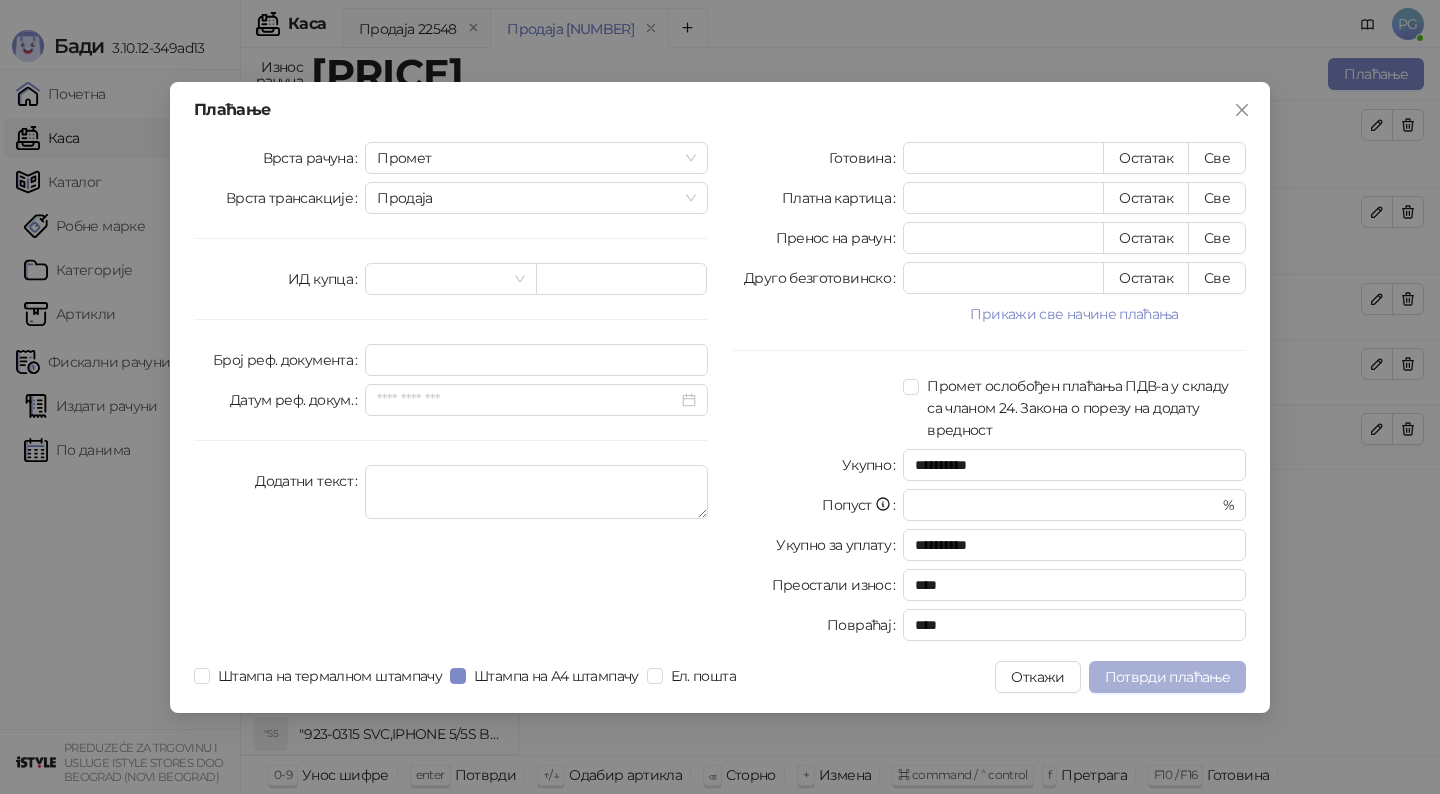 click on "Потврди плаћање" at bounding box center (1167, 677) 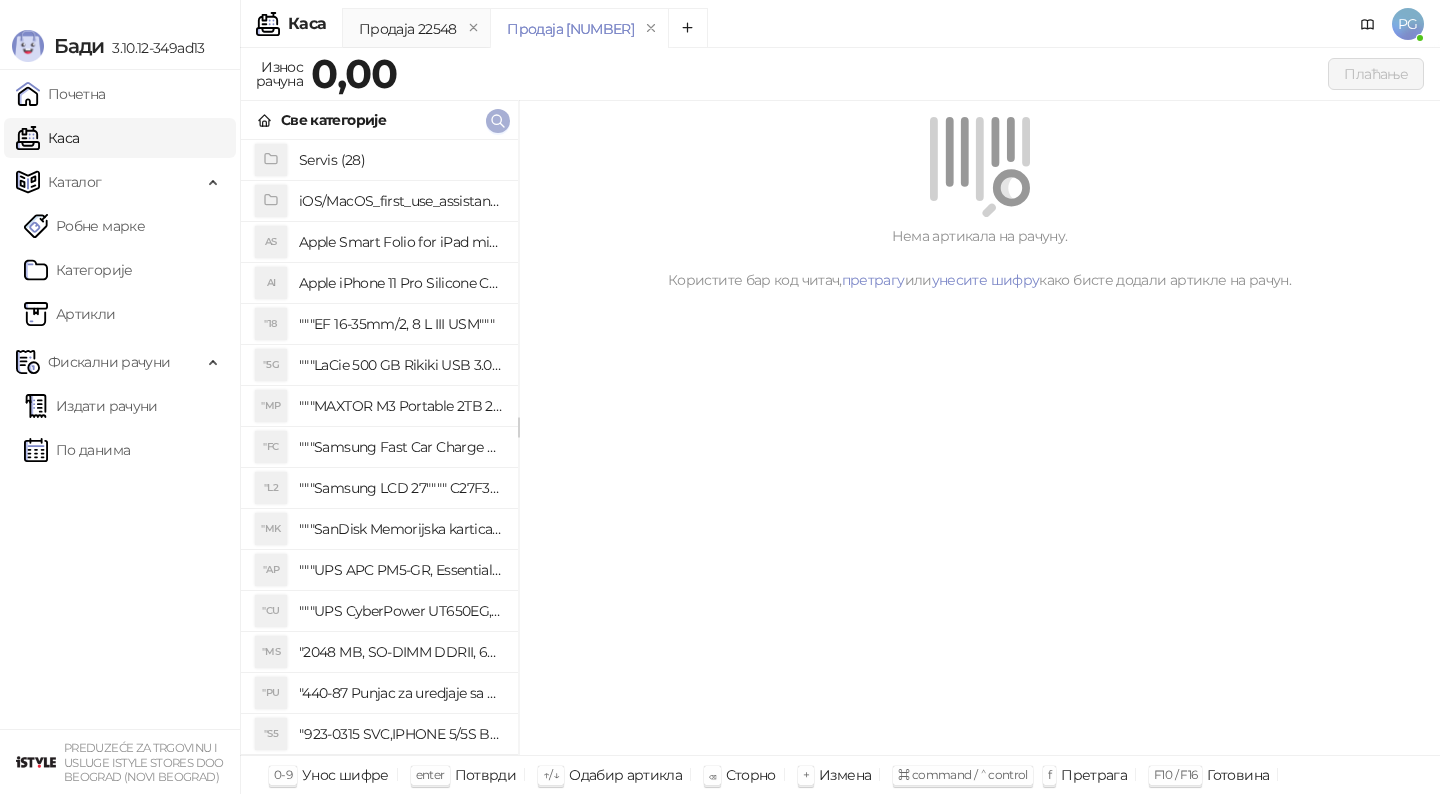 click 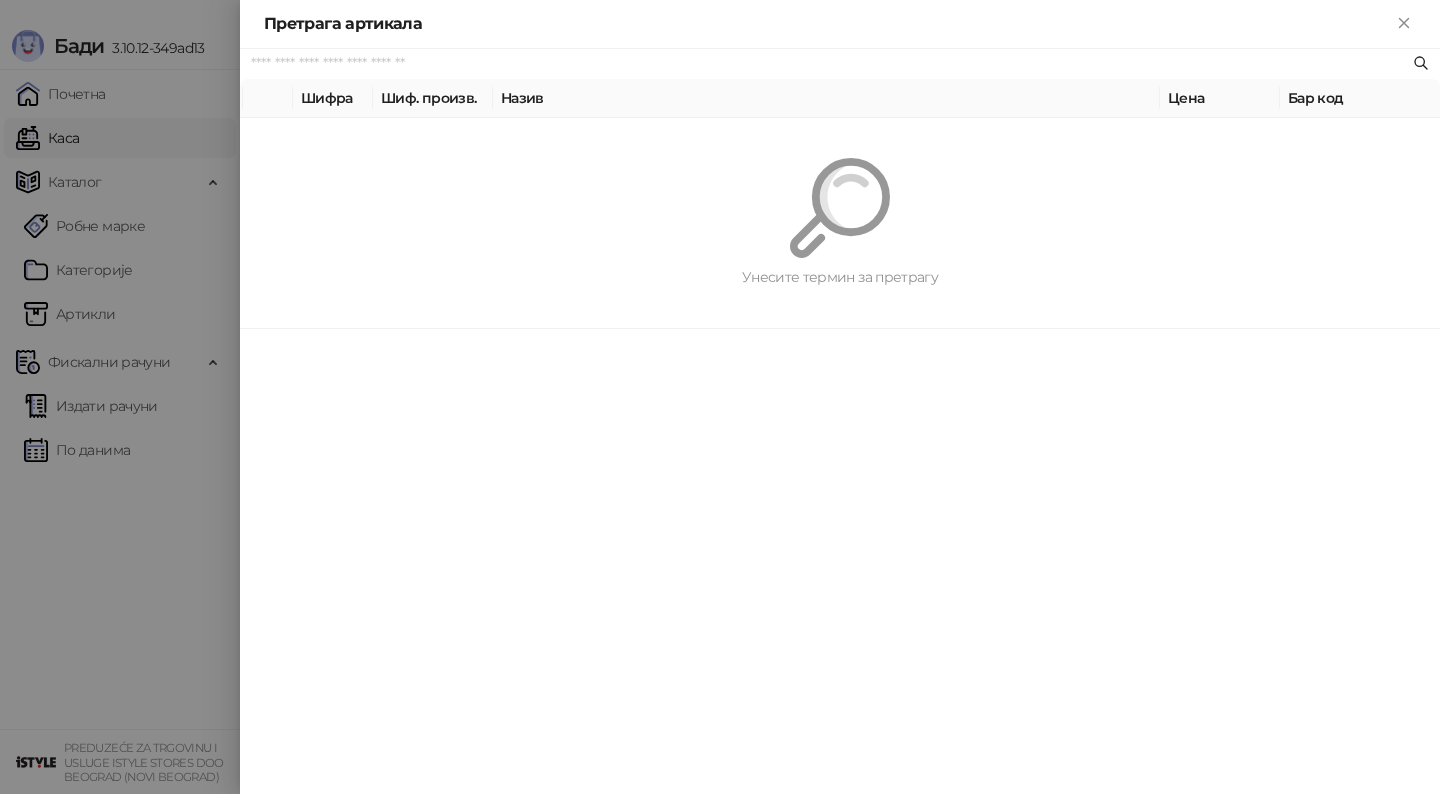 paste on "**********" 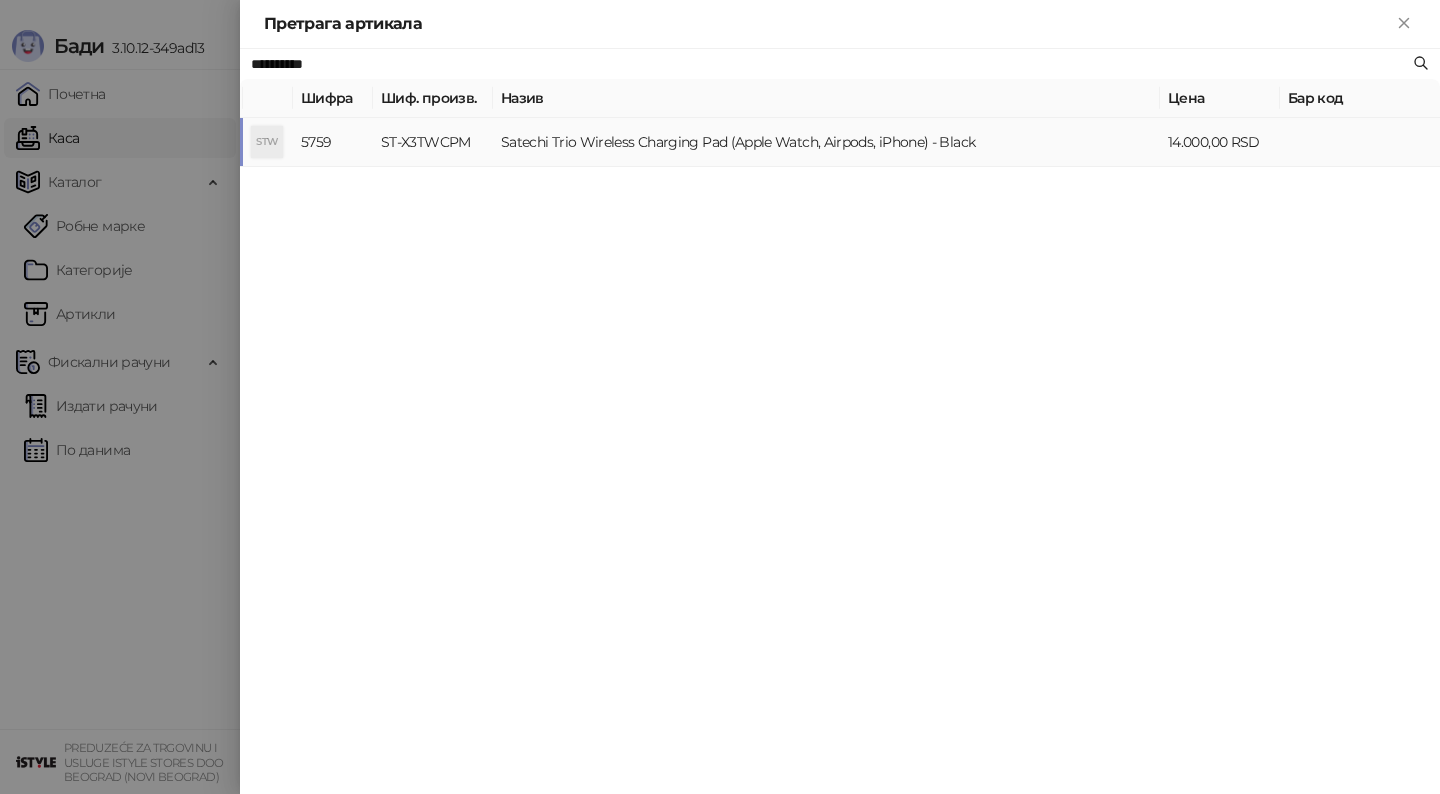 click on "Satechi Trio Wireless Charging Pad (Apple Watch, Airpods, iPhone) - Black" at bounding box center (826, 142) 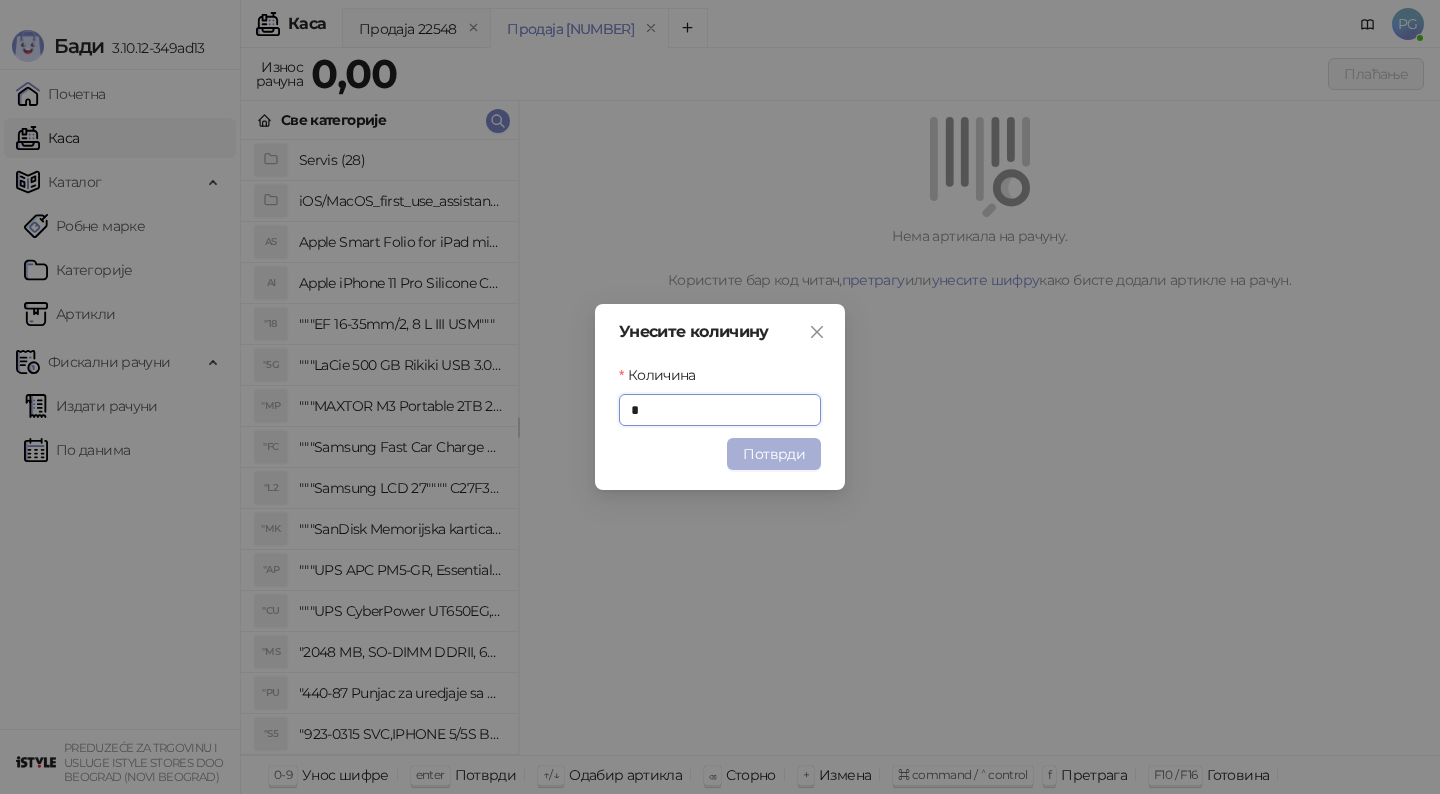 click on "Потврди" at bounding box center (774, 454) 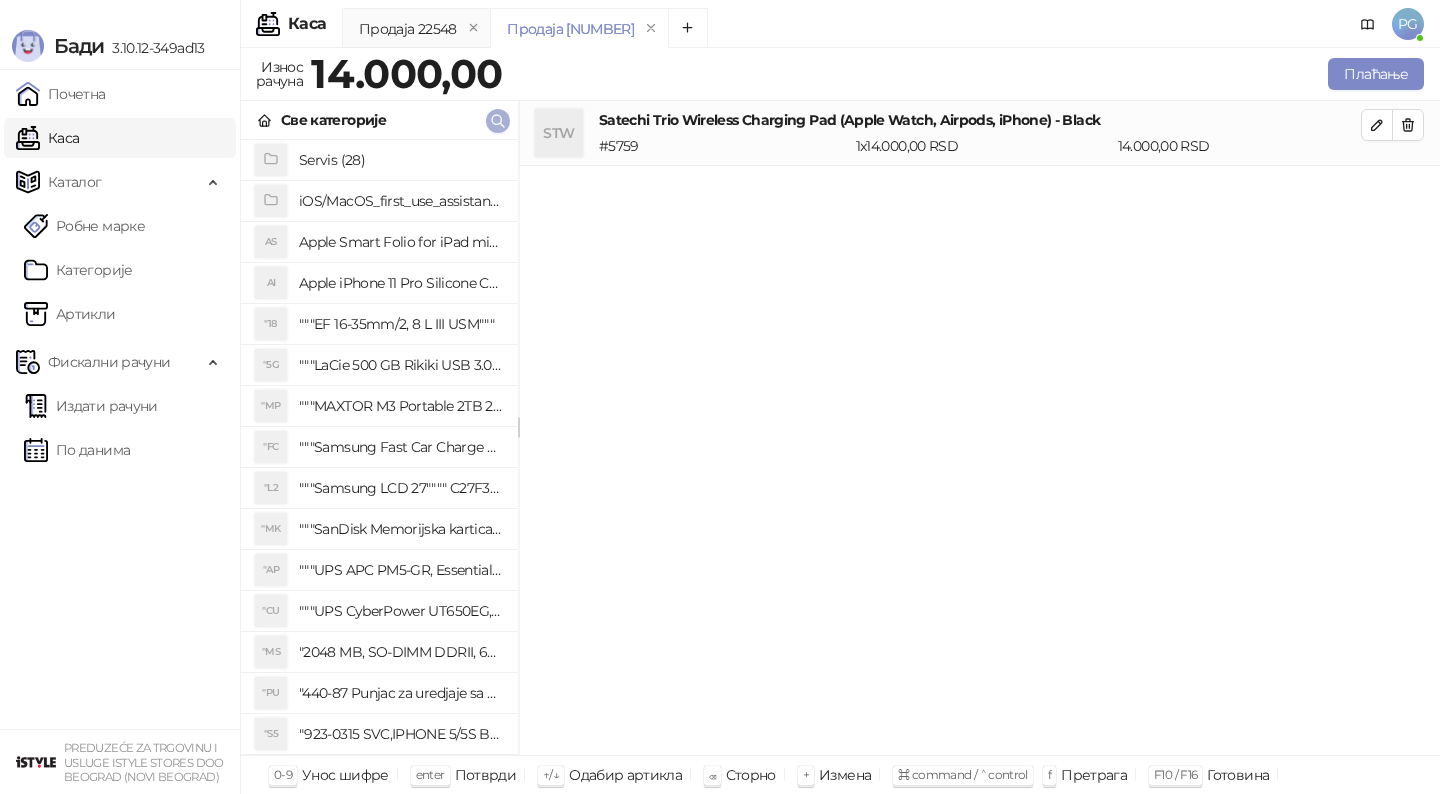 click 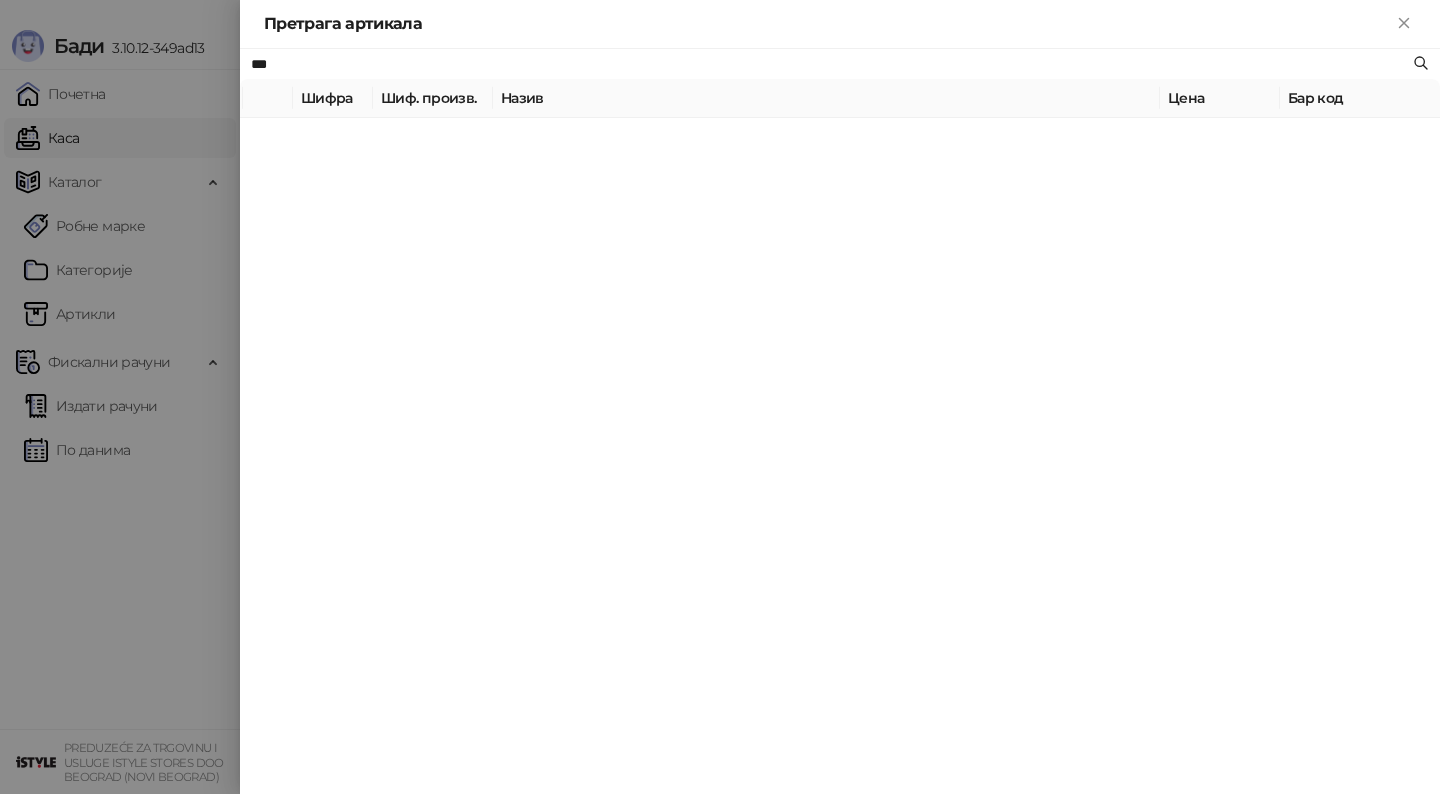 type on "***" 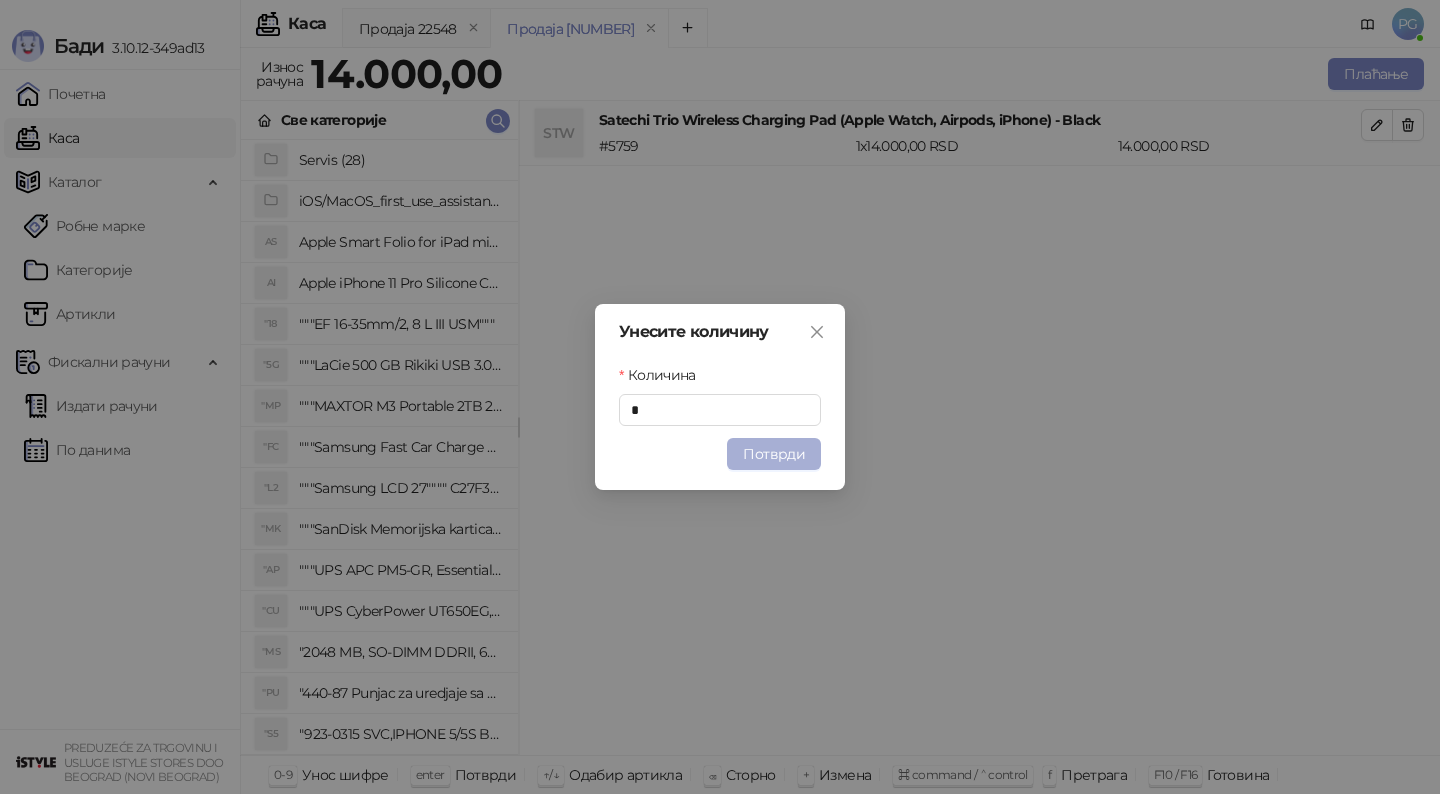 click on "Потврди" at bounding box center [774, 454] 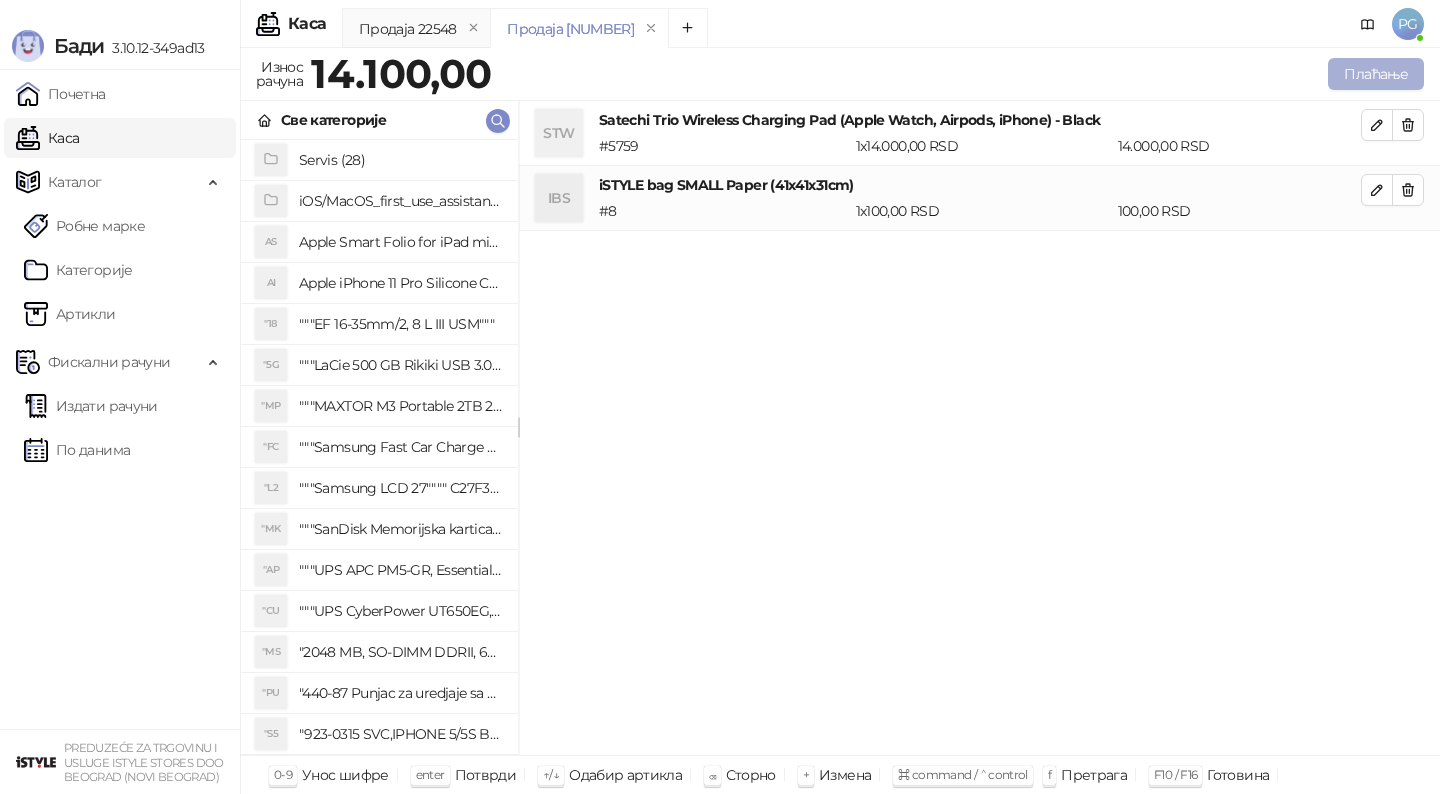 click on "Плаћање" at bounding box center [1376, 74] 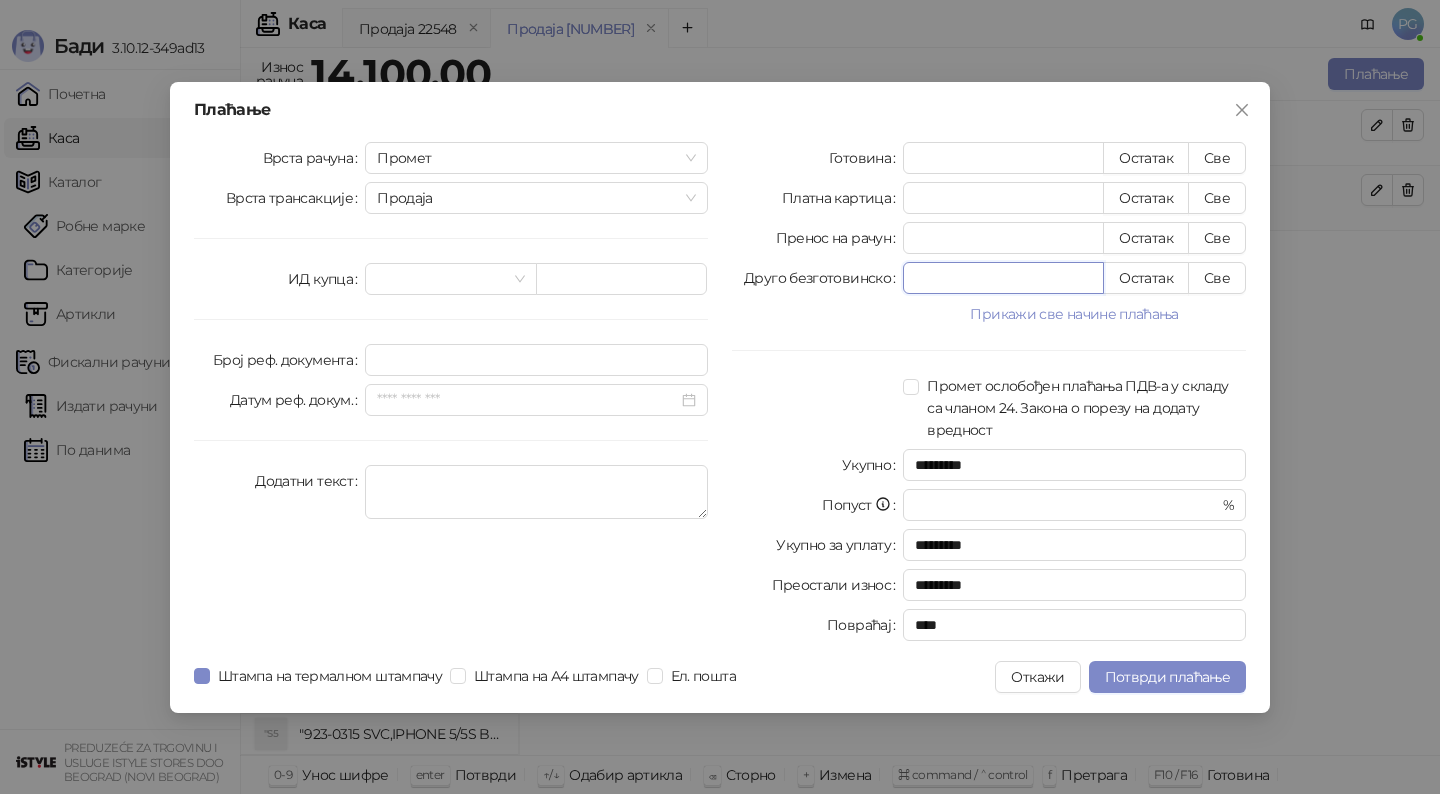 drag, startPoint x: 955, startPoint y: 267, endPoint x: 917, endPoint y: 266, distance: 38.013157 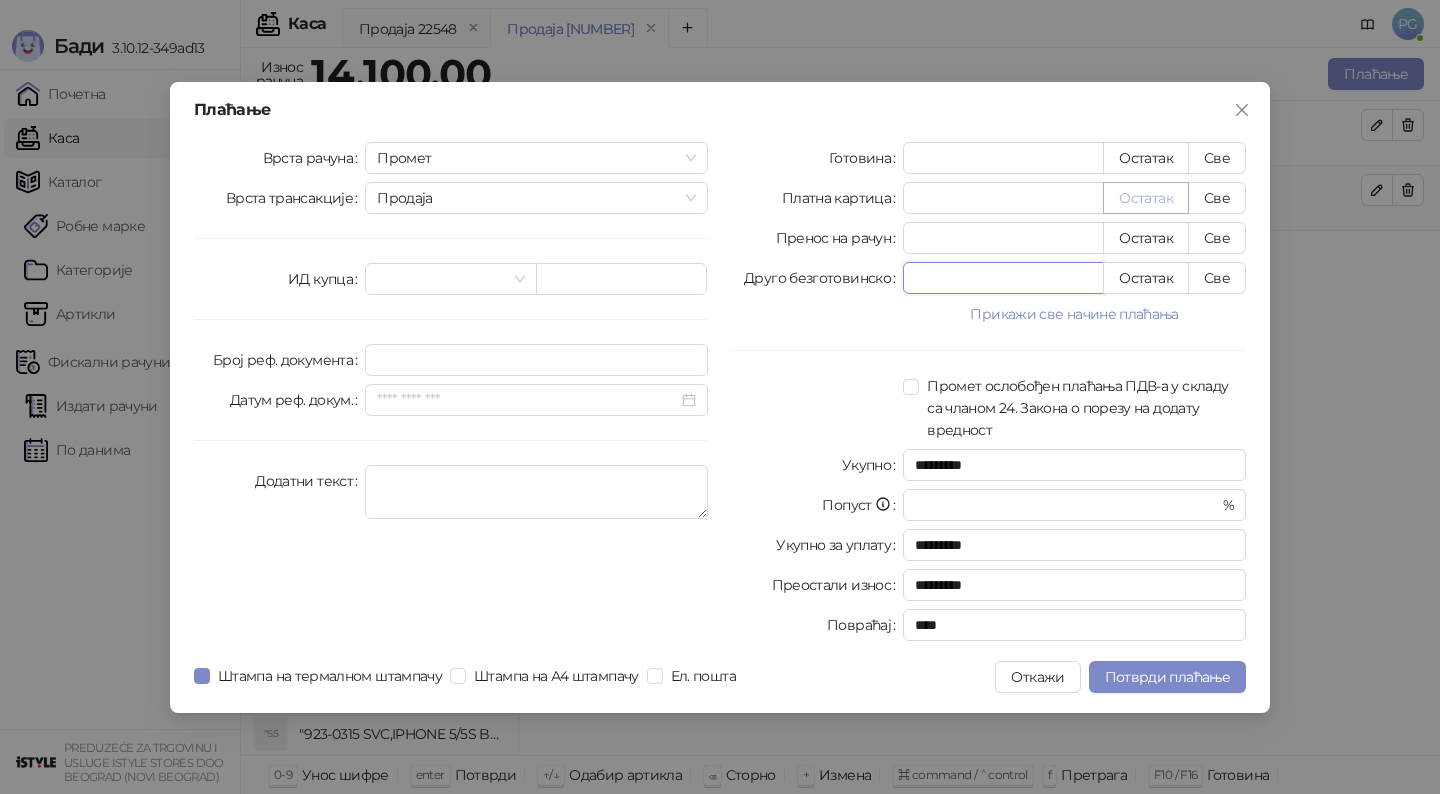 type on "****" 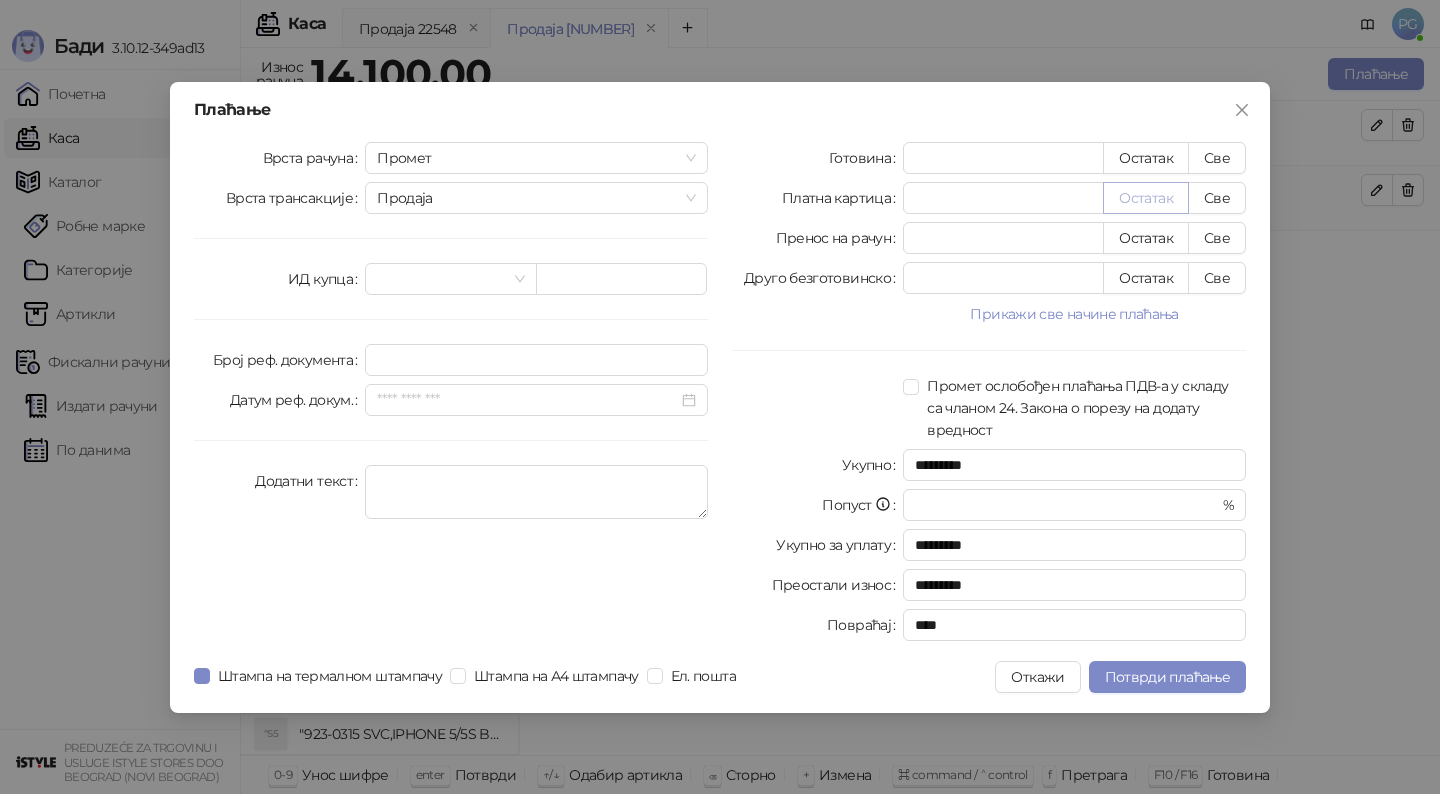 click on "Остатак" at bounding box center [1146, 198] 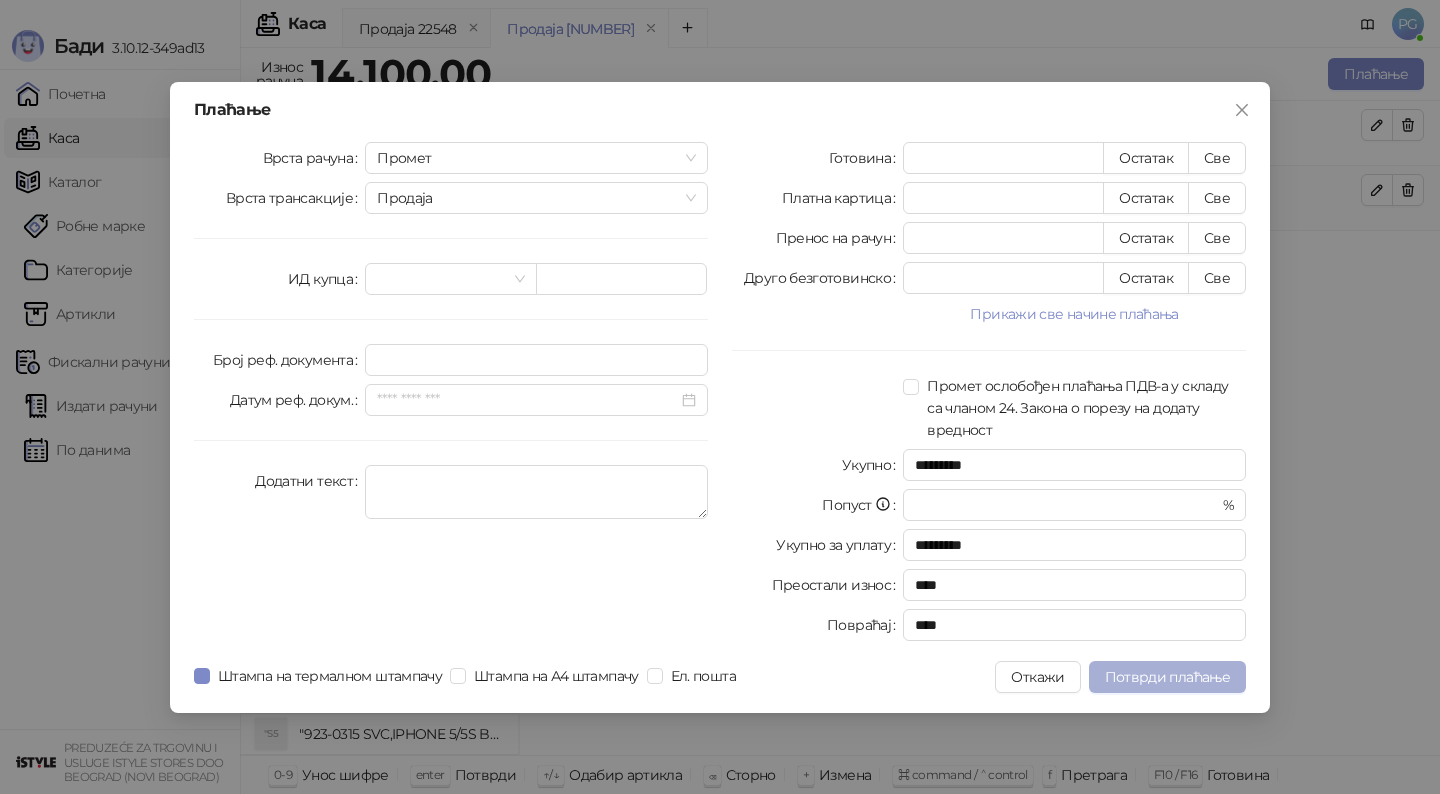 click on "Потврди плаћање" at bounding box center [1167, 677] 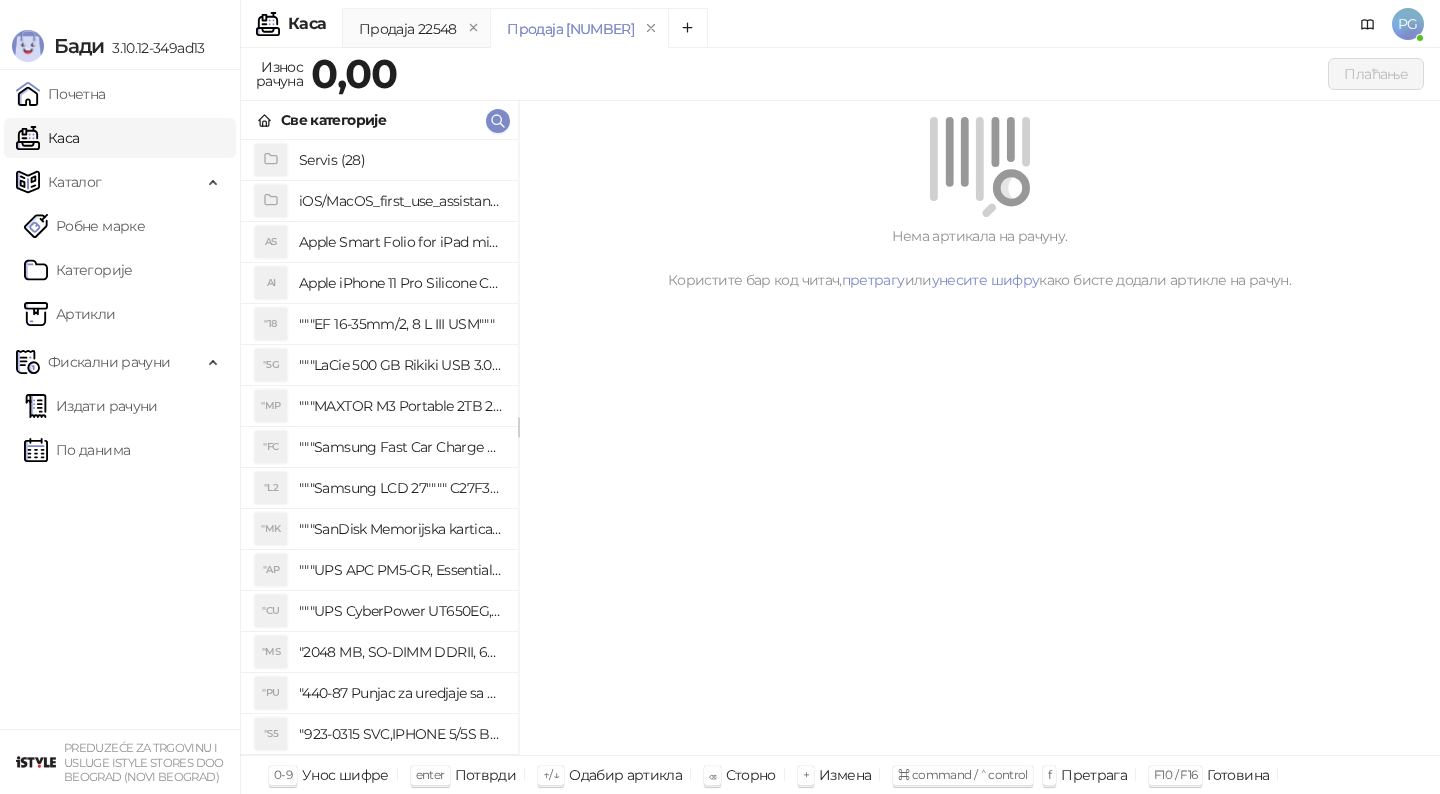click on "Нема артикала на рачуну.  Користите бар код читач,  претрагу  или  унесите шифру  како бисте додали артикле на рачун." at bounding box center [979, 428] 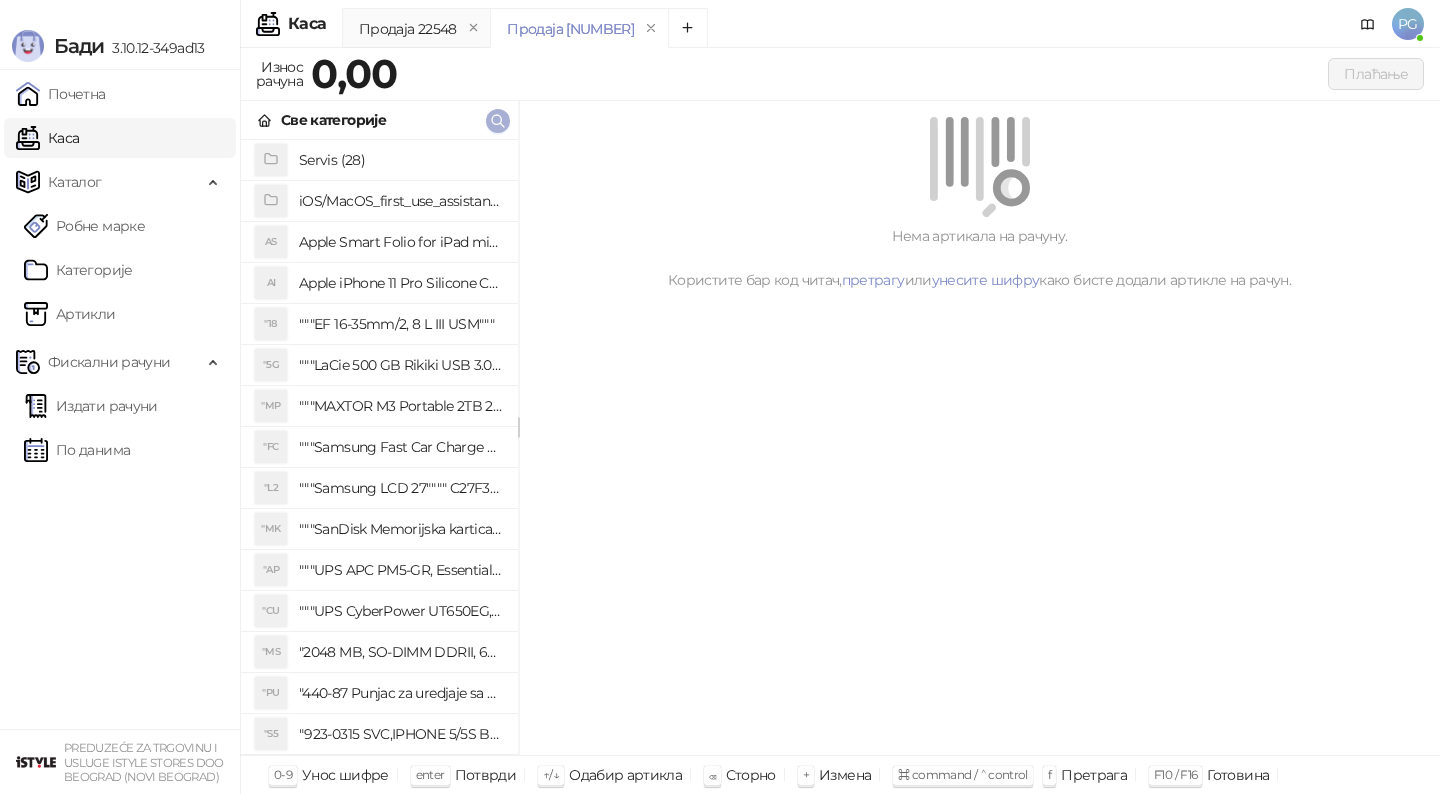 click on "Све категорије" at bounding box center [379, 120] 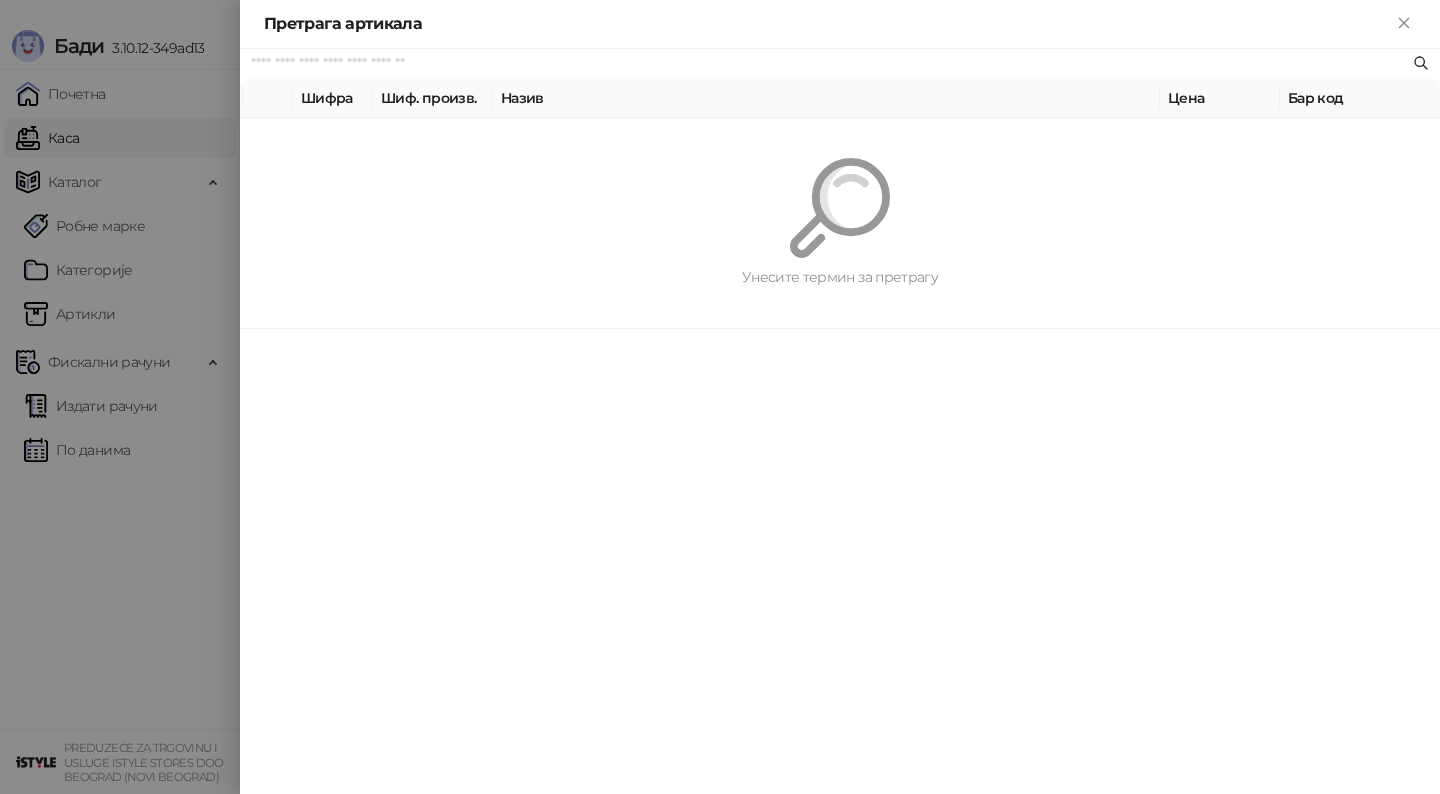 paste on "***" 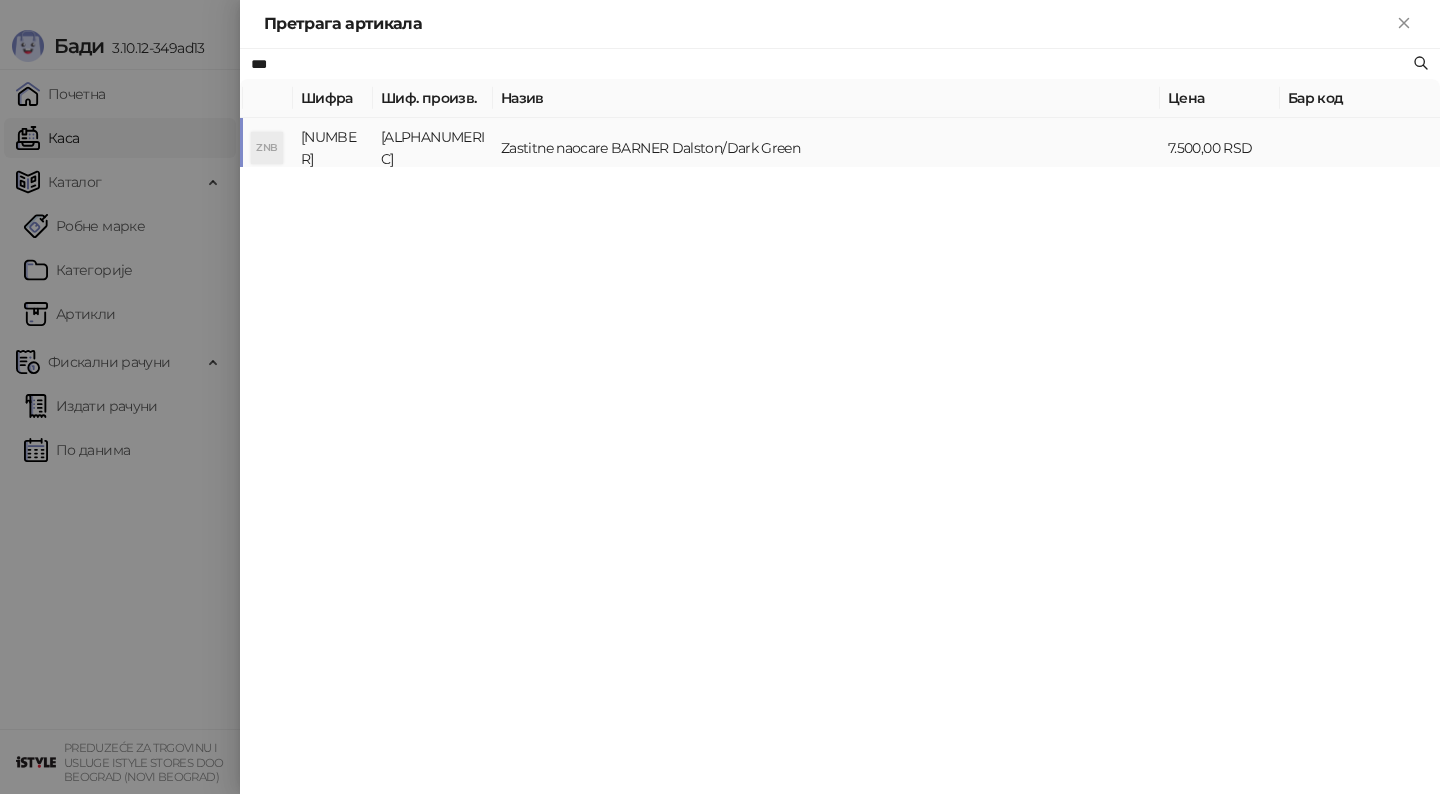 click on "Zastitne naocare BARNER Dalston/Dark Green" at bounding box center (826, 148) 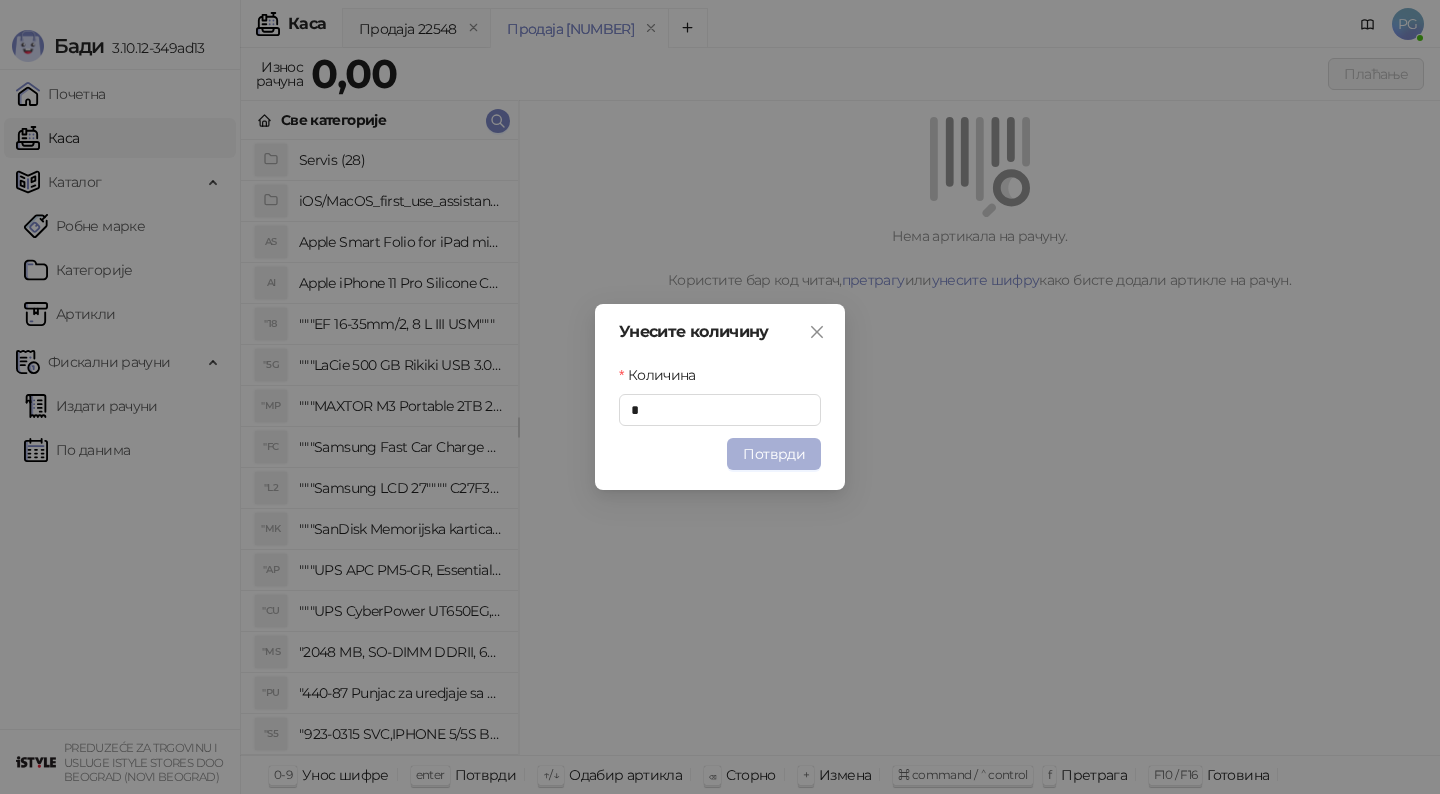 click on "Потврди" at bounding box center (774, 454) 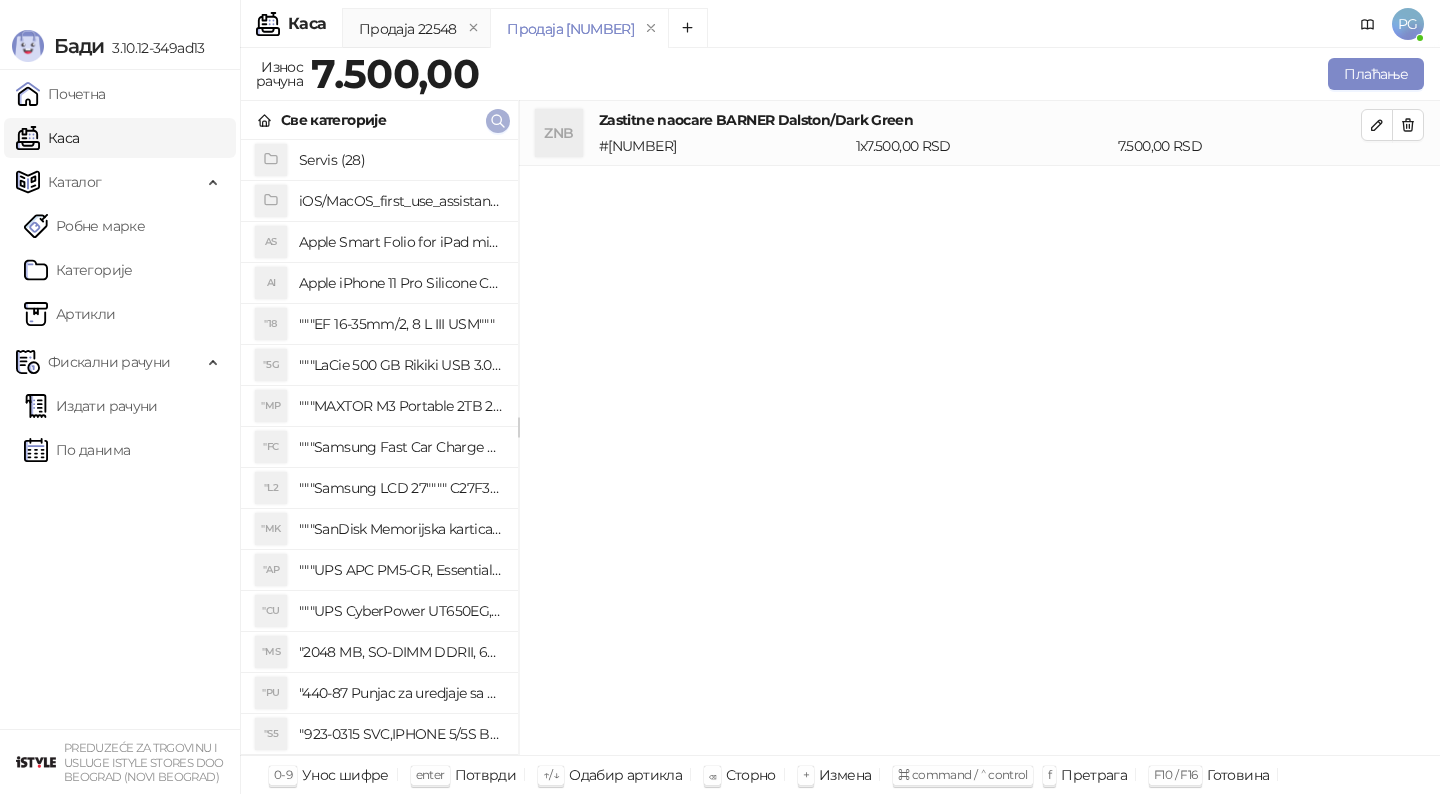click 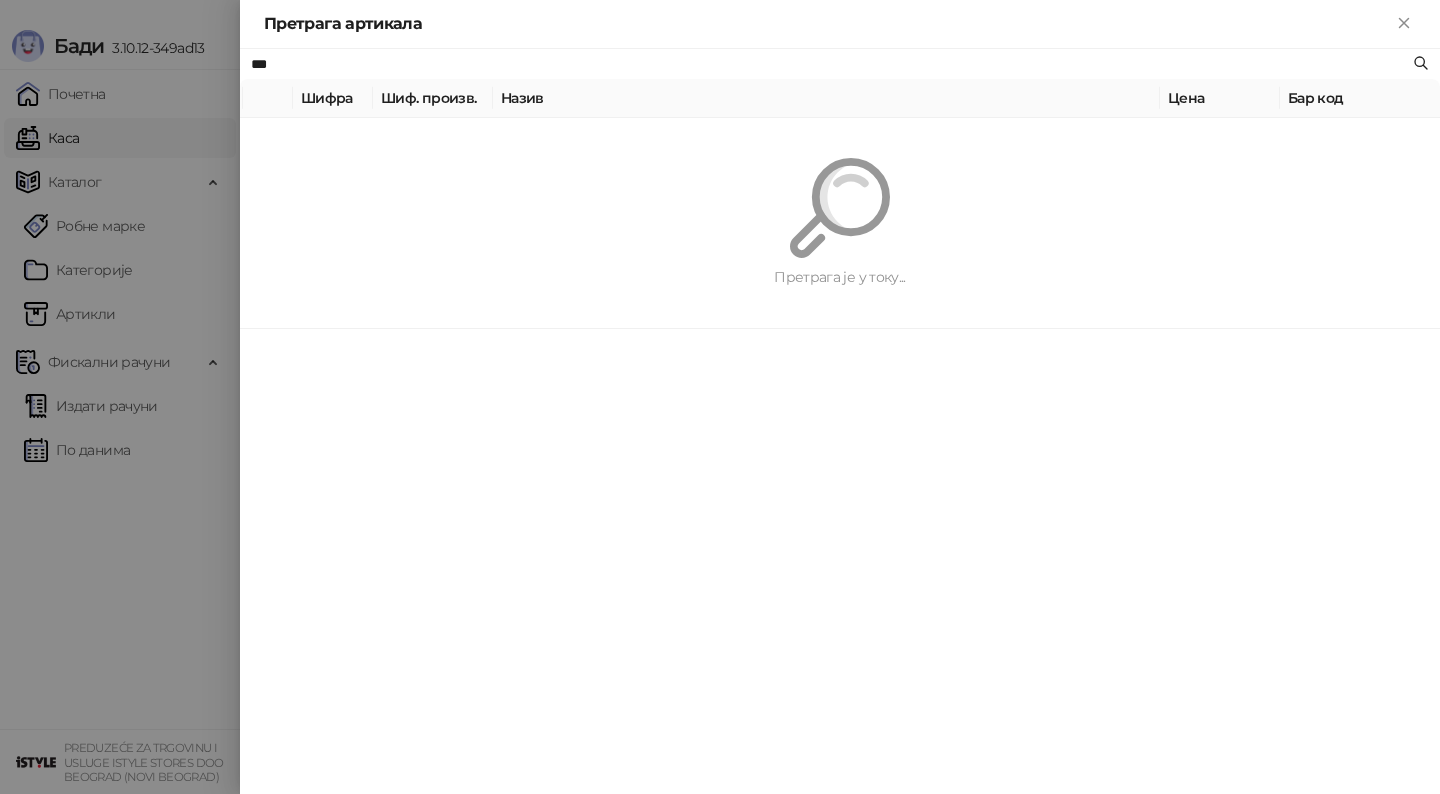 type on "***" 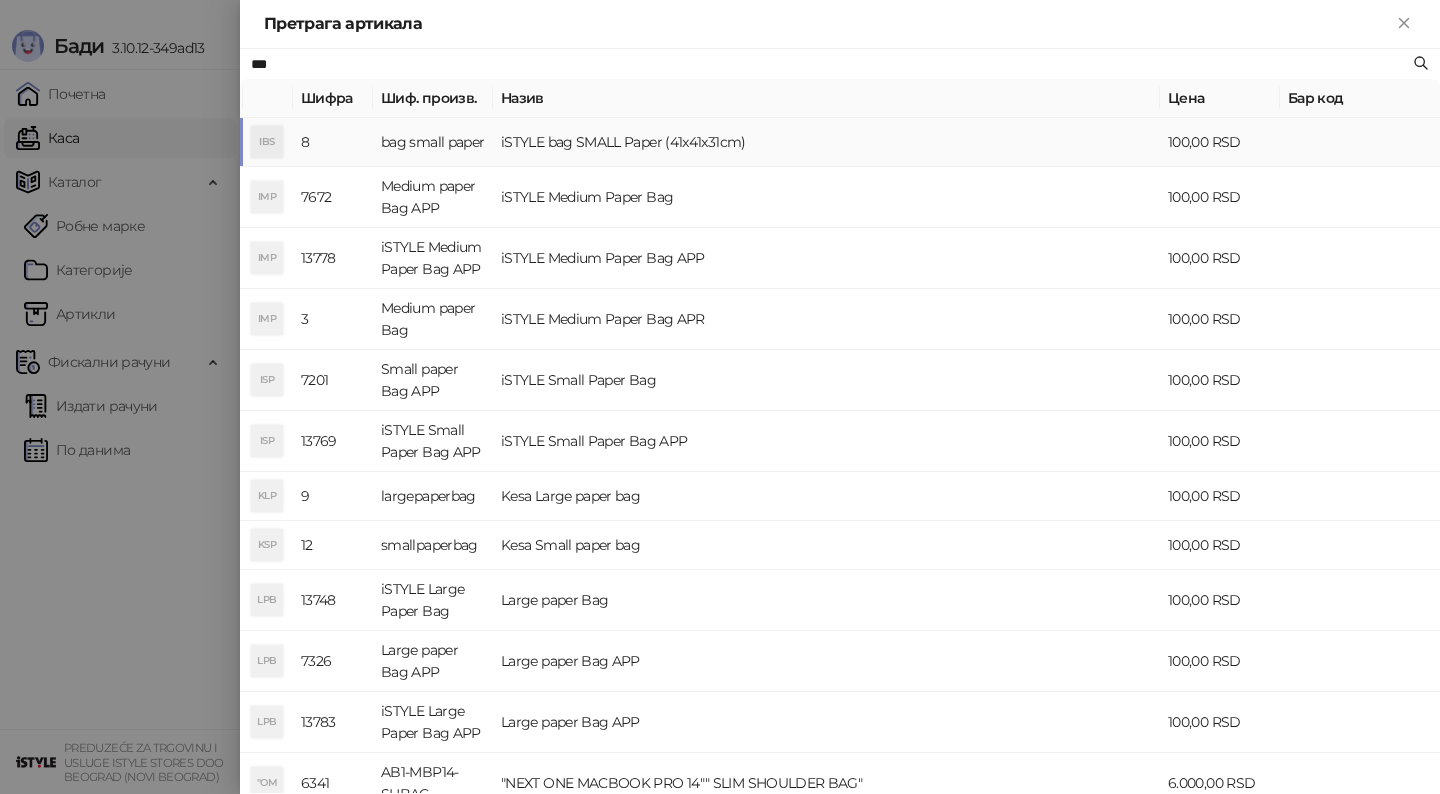 click on "iSTYLE bag SMALL Paper (41x41x31cm)" at bounding box center [826, 142] 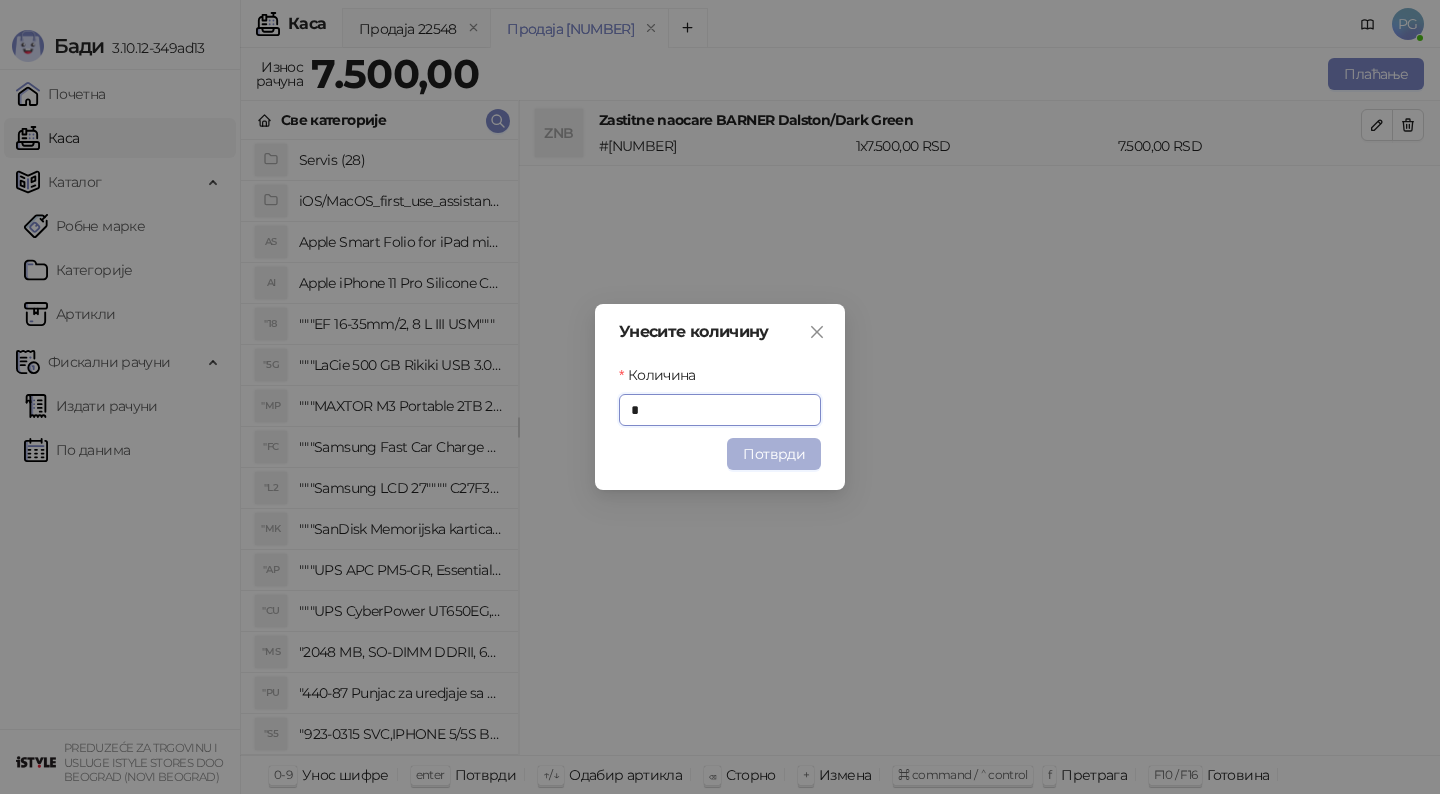 click on "Потврди" at bounding box center (774, 454) 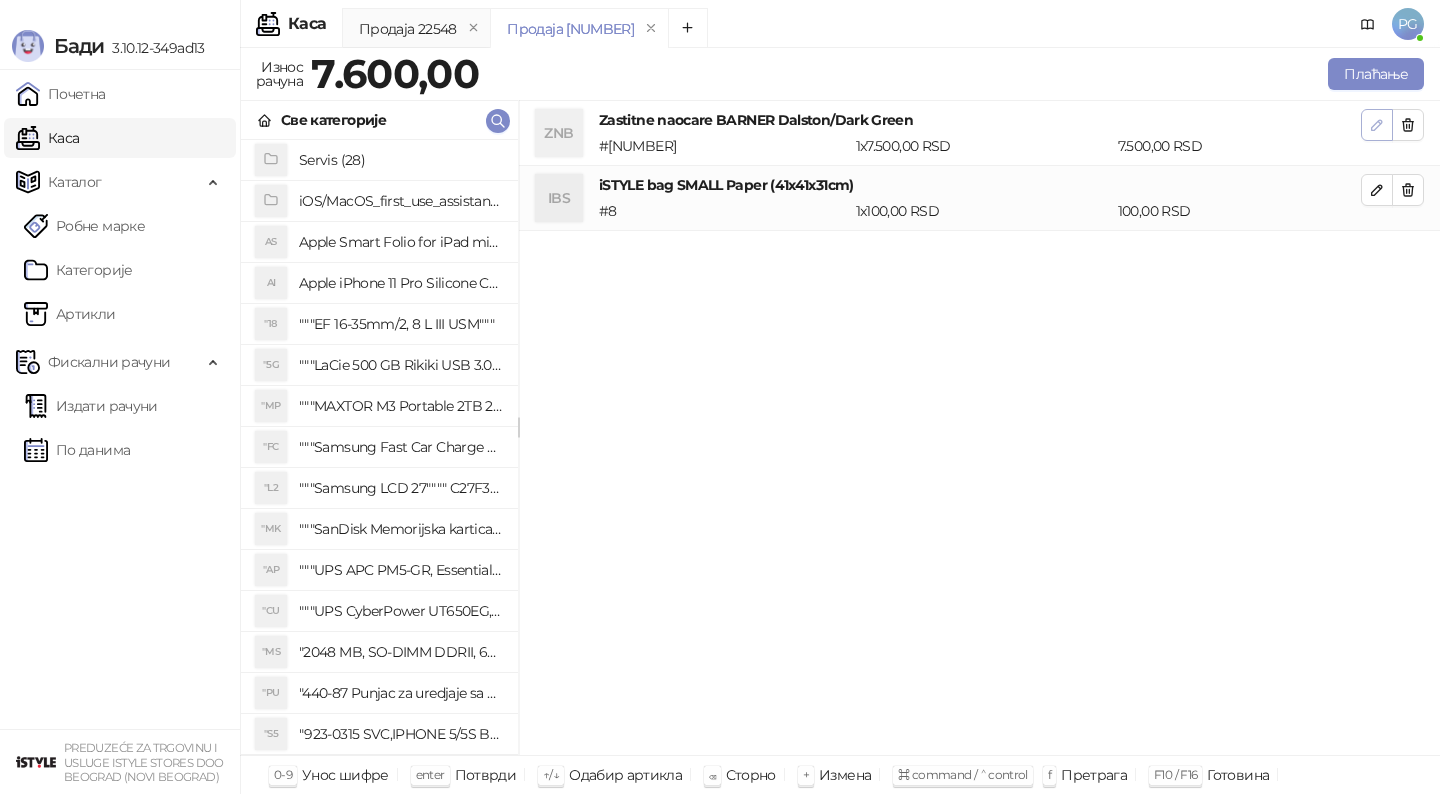 click at bounding box center (1377, 125) 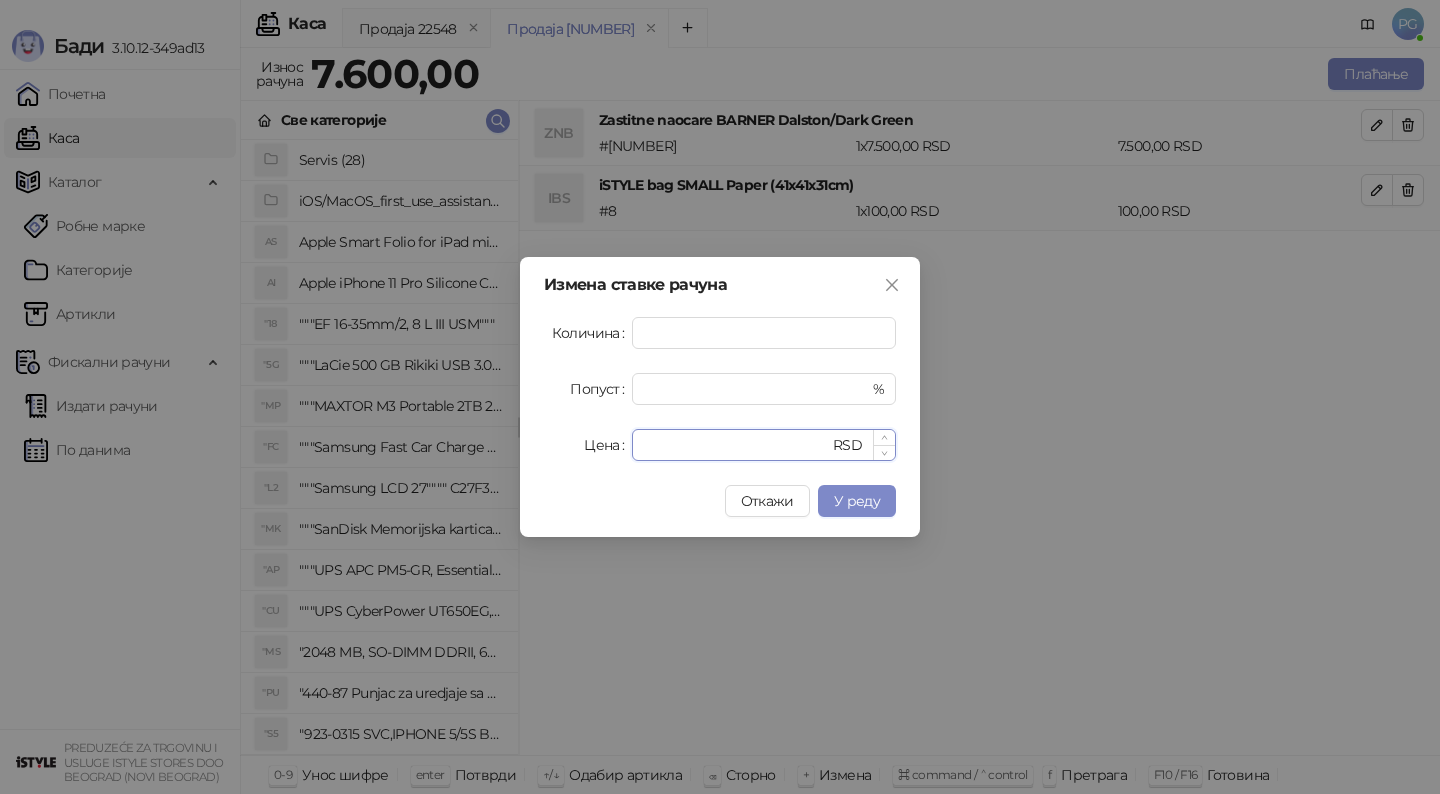 click on "****" at bounding box center (736, 445) 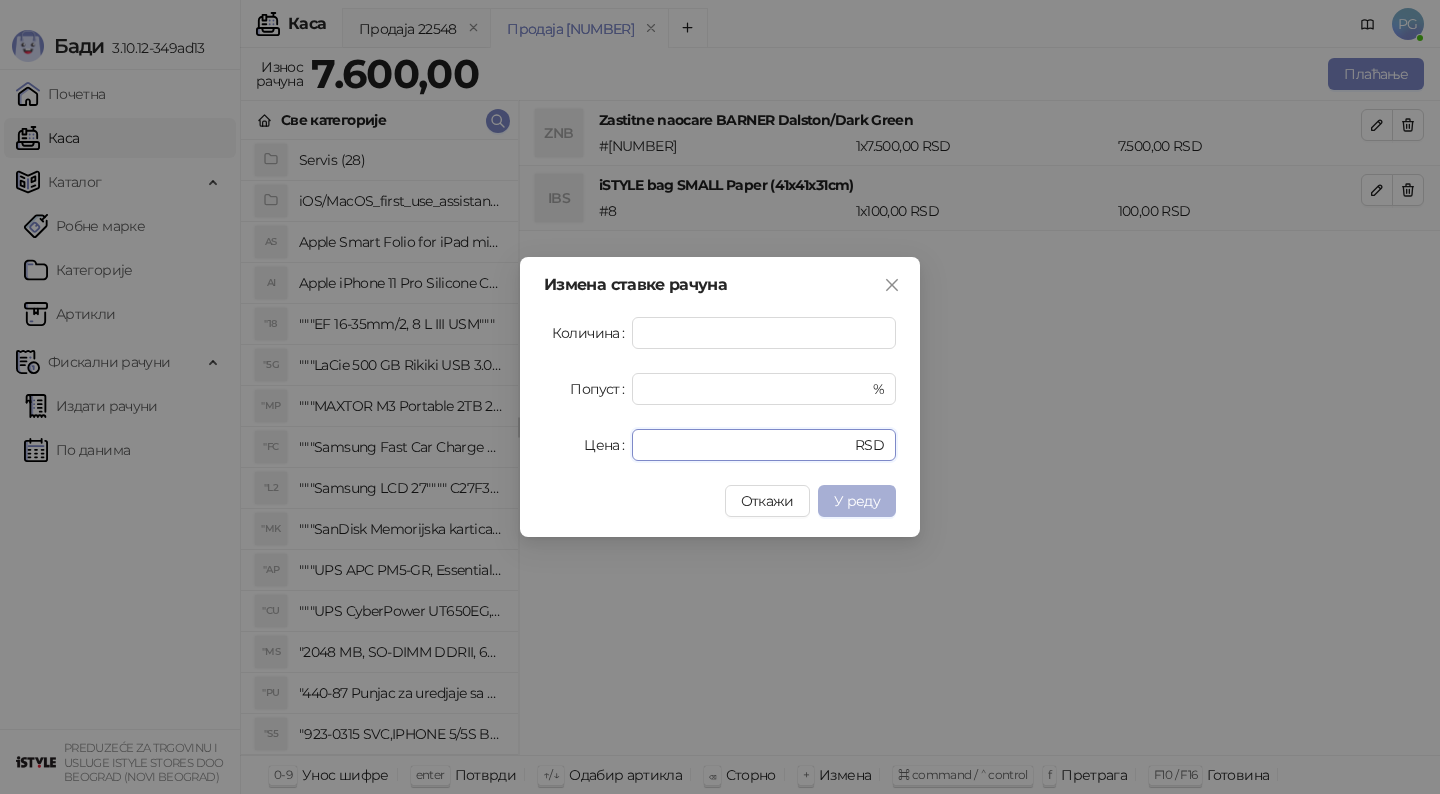 type on "****" 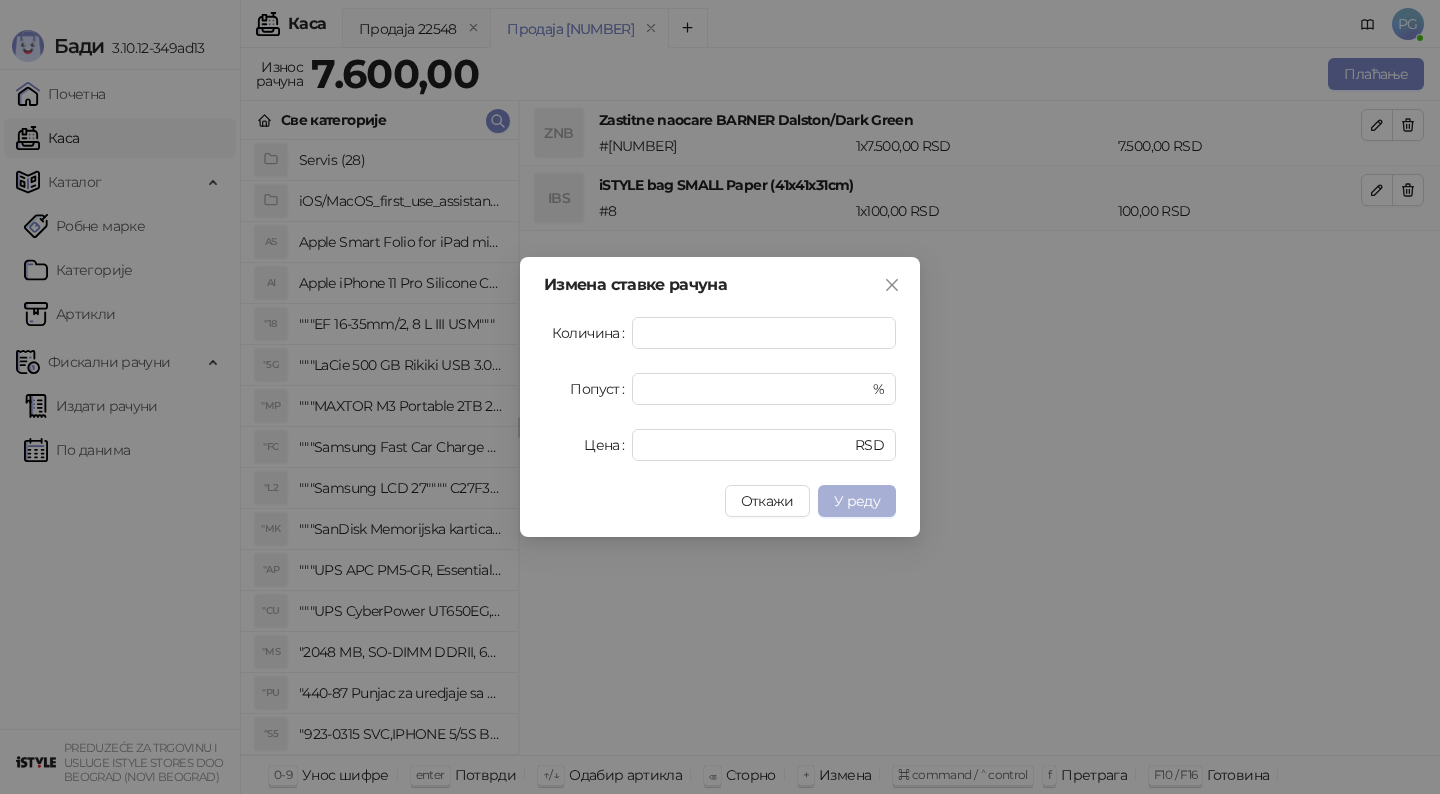 click on "У реду" at bounding box center (857, 501) 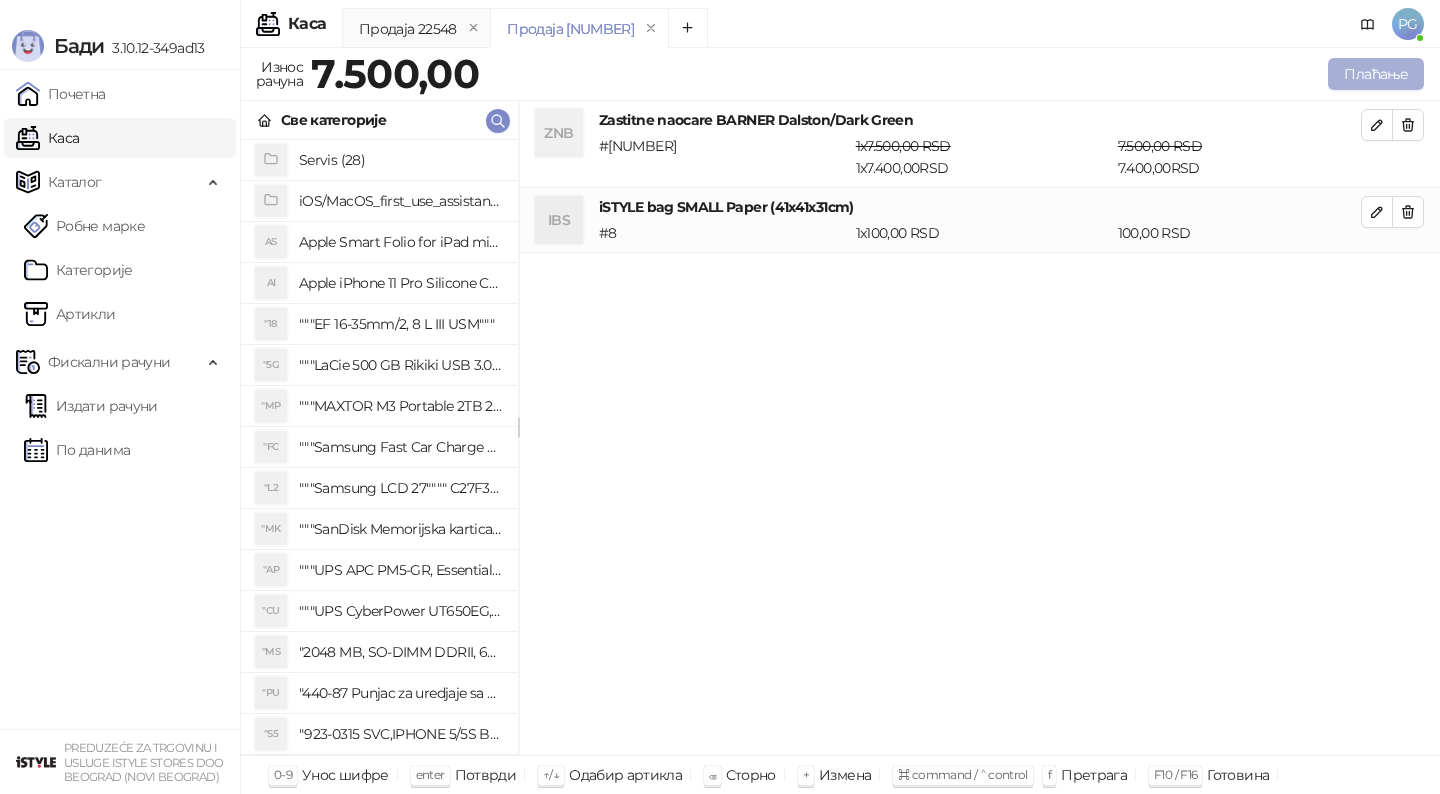 click on "Плаћање" at bounding box center (1376, 74) 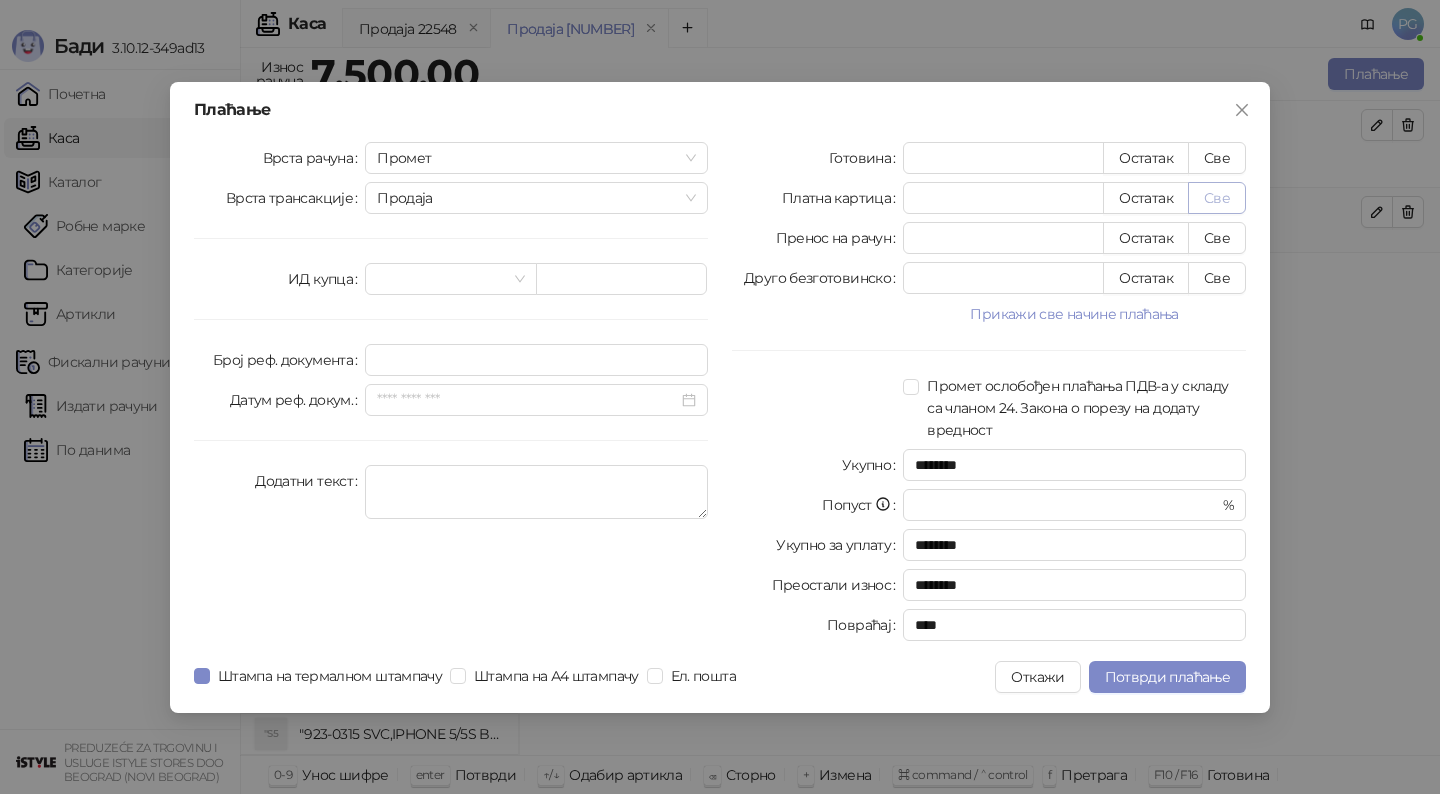 click on "Све" at bounding box center (1217, 198) 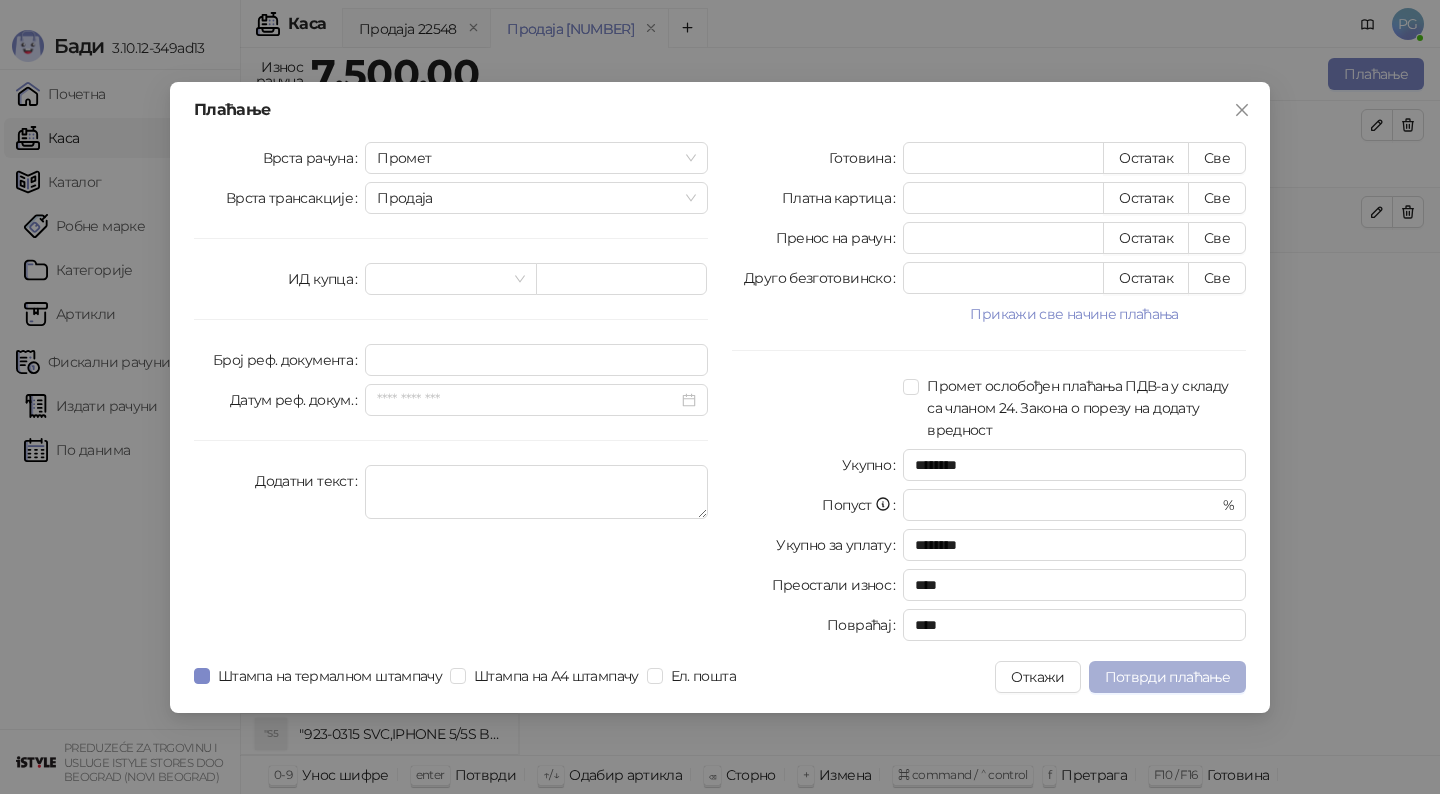 click on "Потврди плаћање" at bounding box center (1167, 677) 